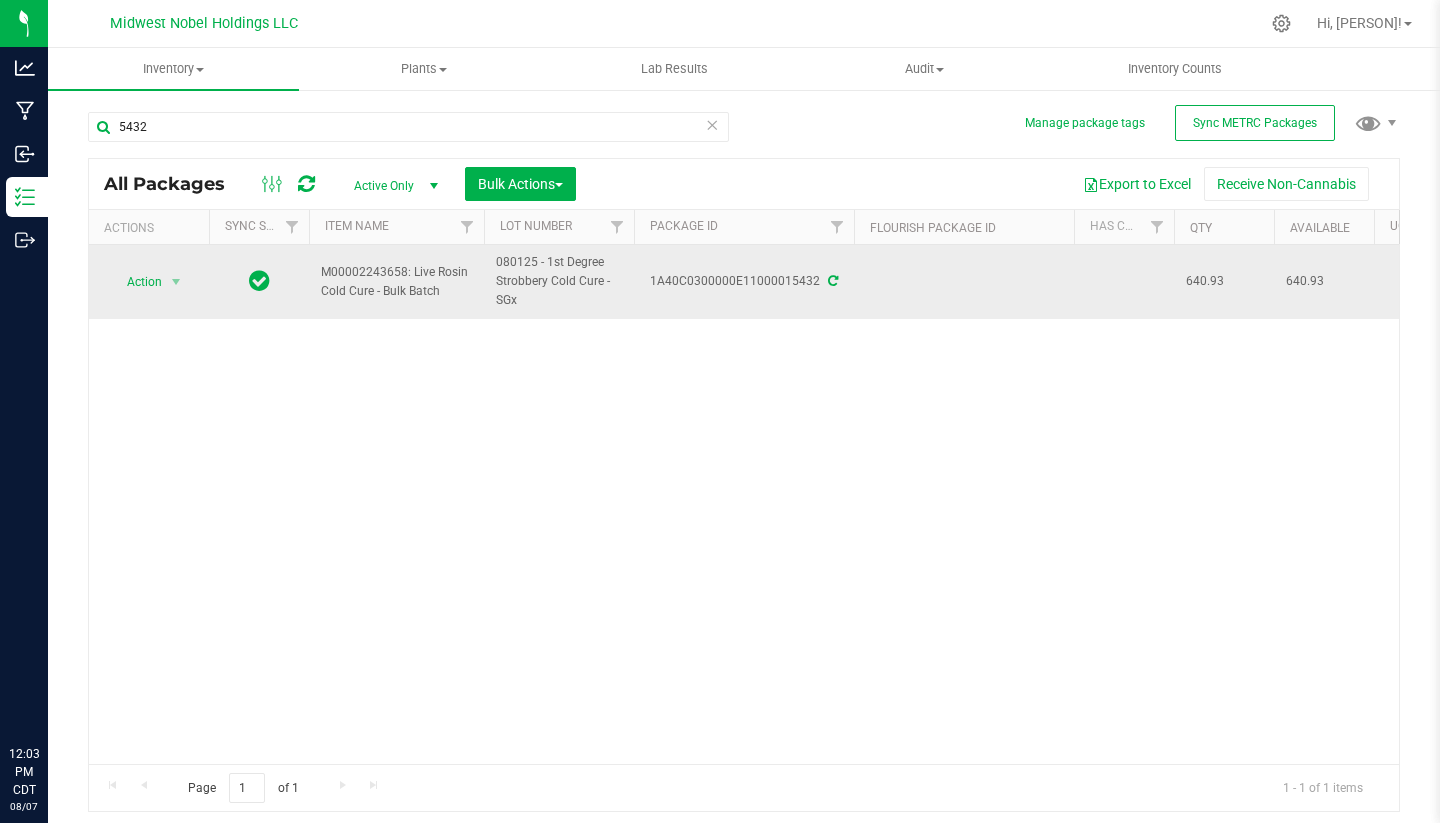scroll, scrollTop: 0, scrollLeft: 0, axis: both 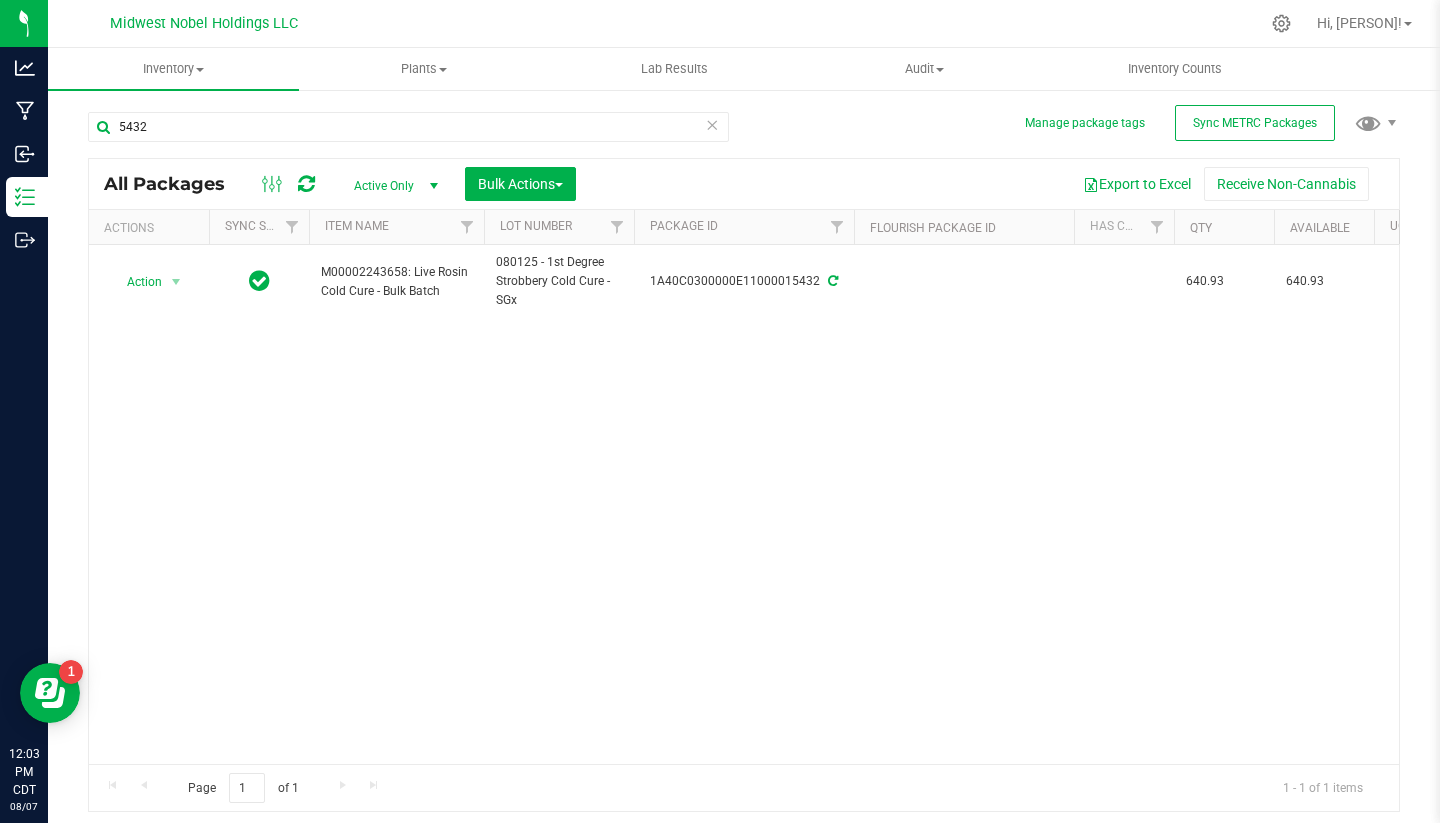 type on "5432" 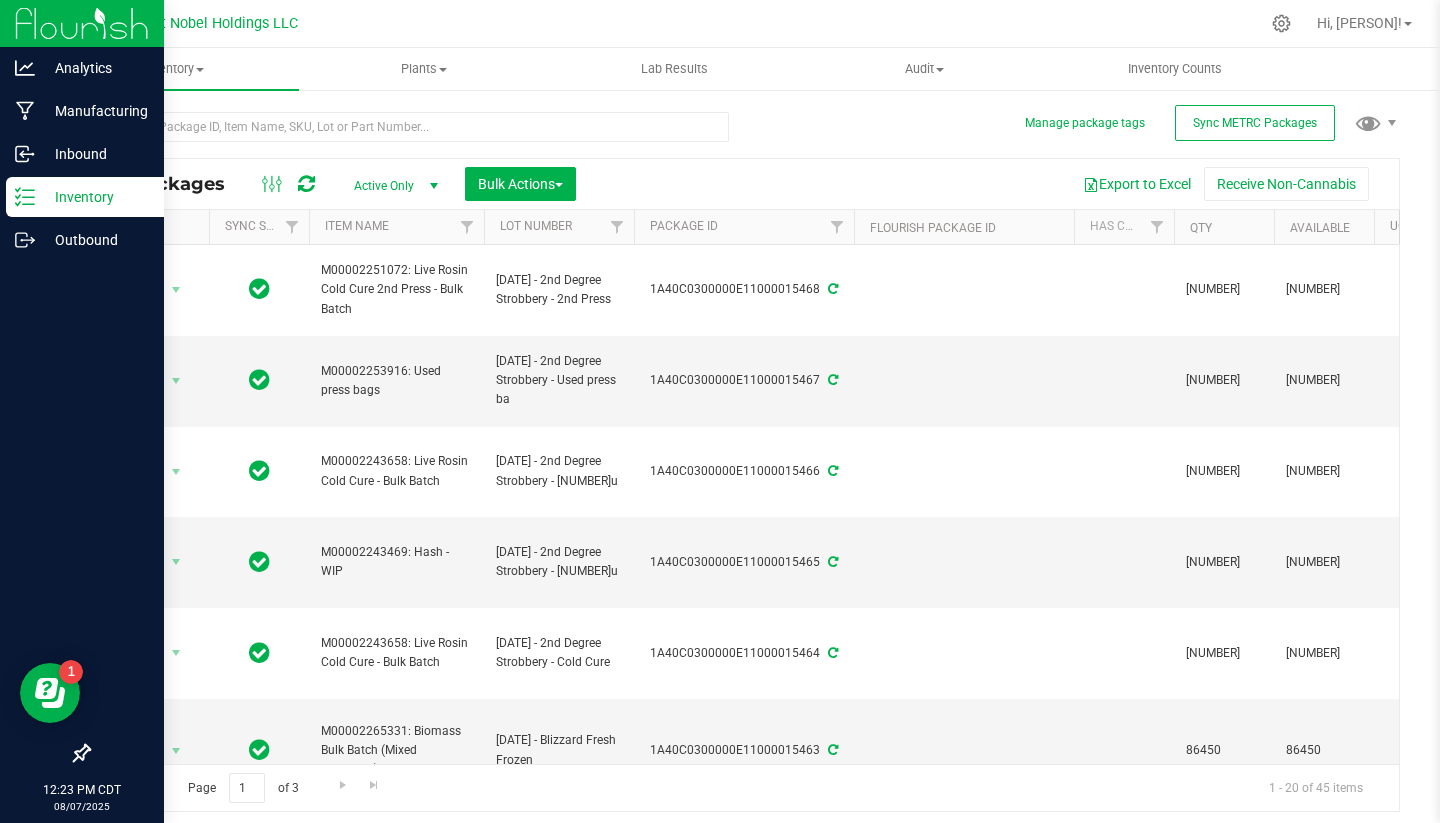 click on "Inventory" at bounding box center [95, 197] 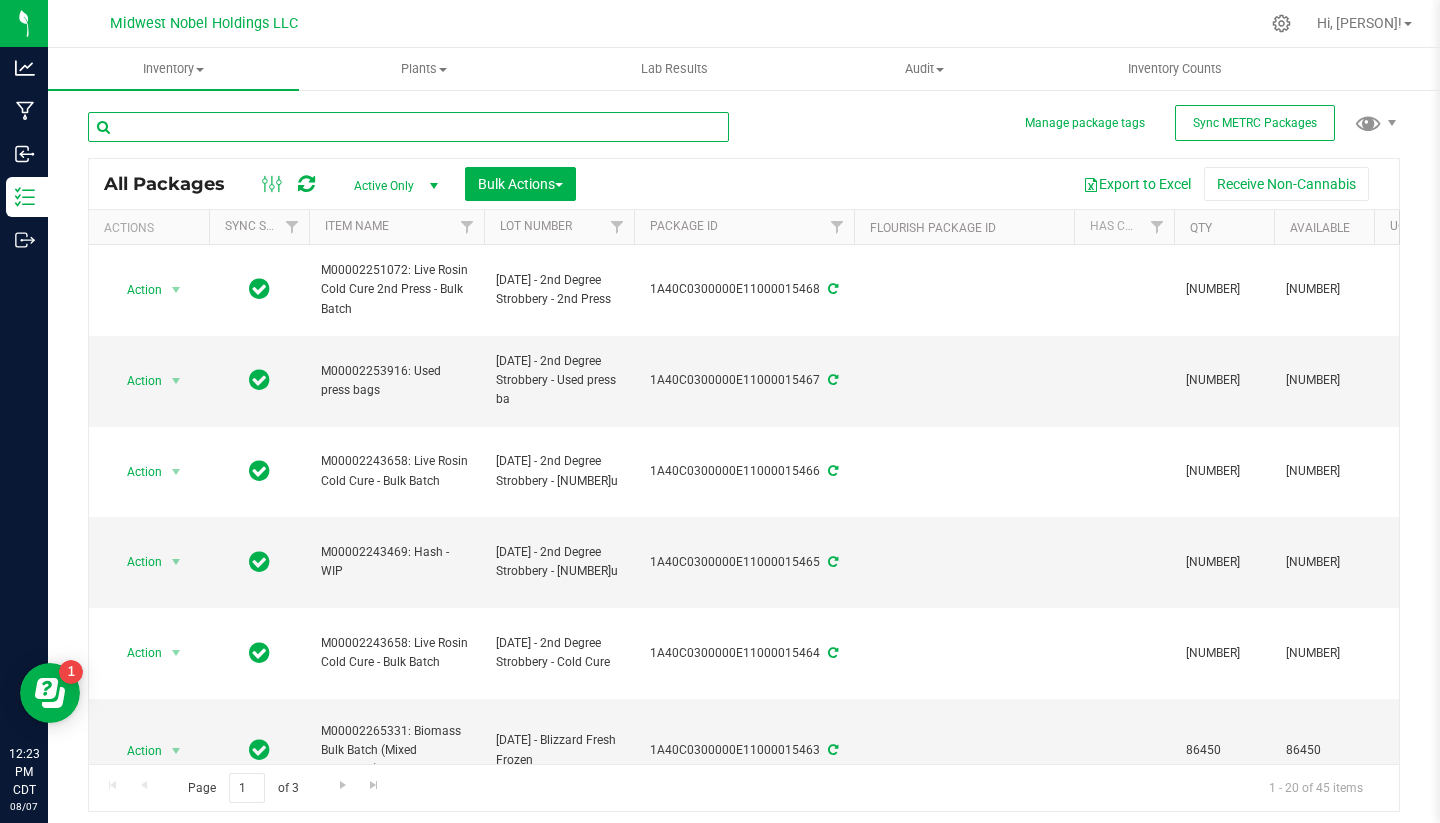 click at bounding box center (408, 127) 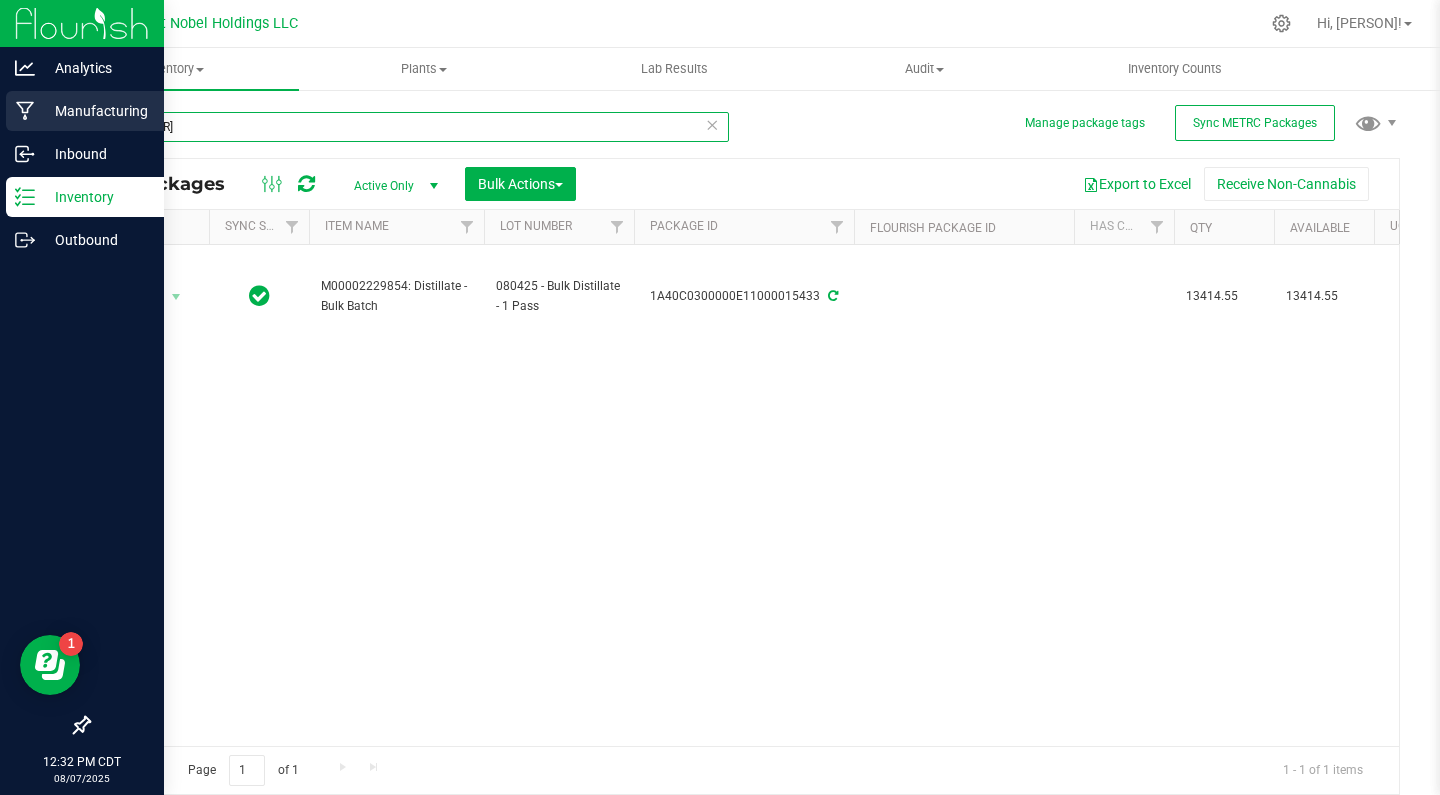 type on "[NUMBER]" 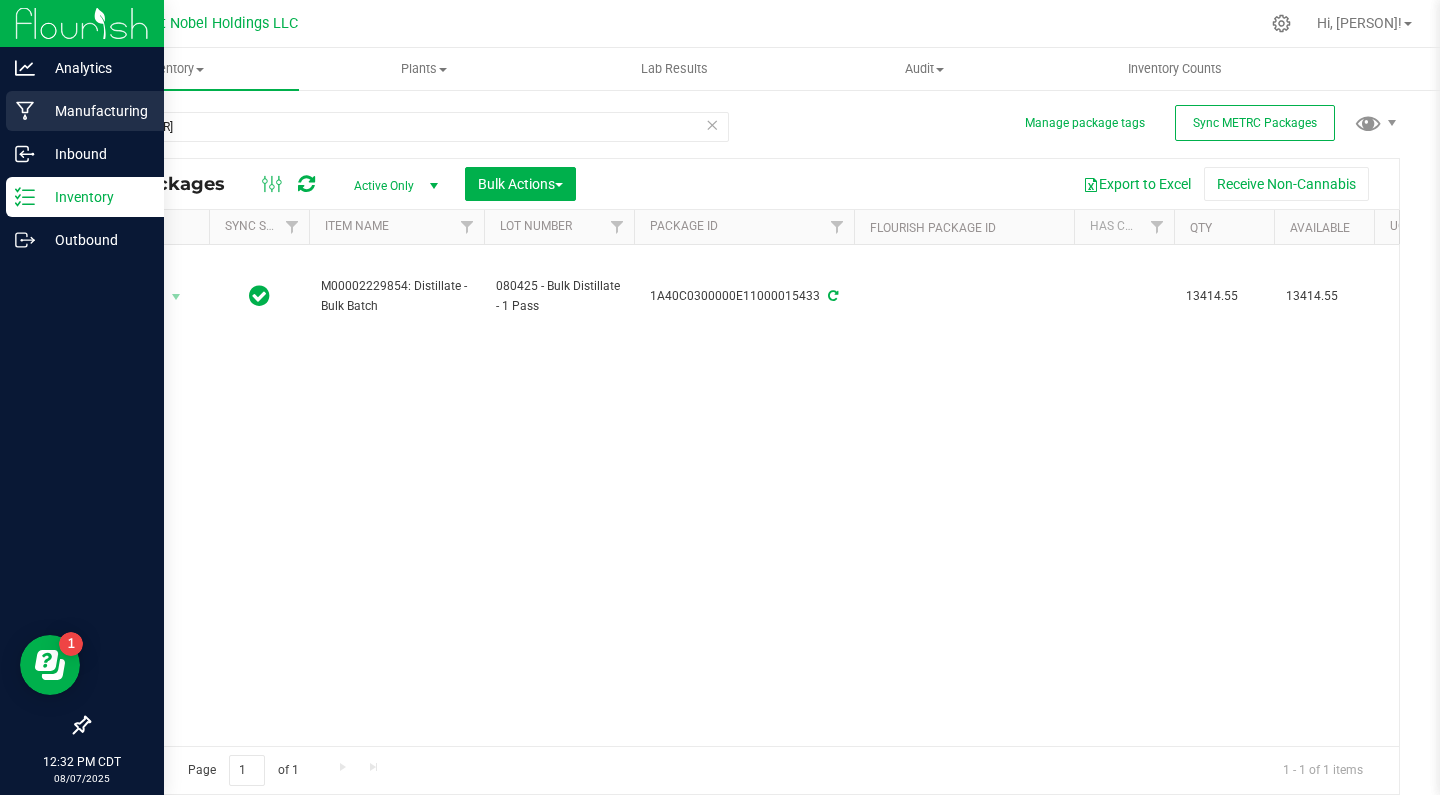 click on "Manufacturing" at bounding box center [95, 111] 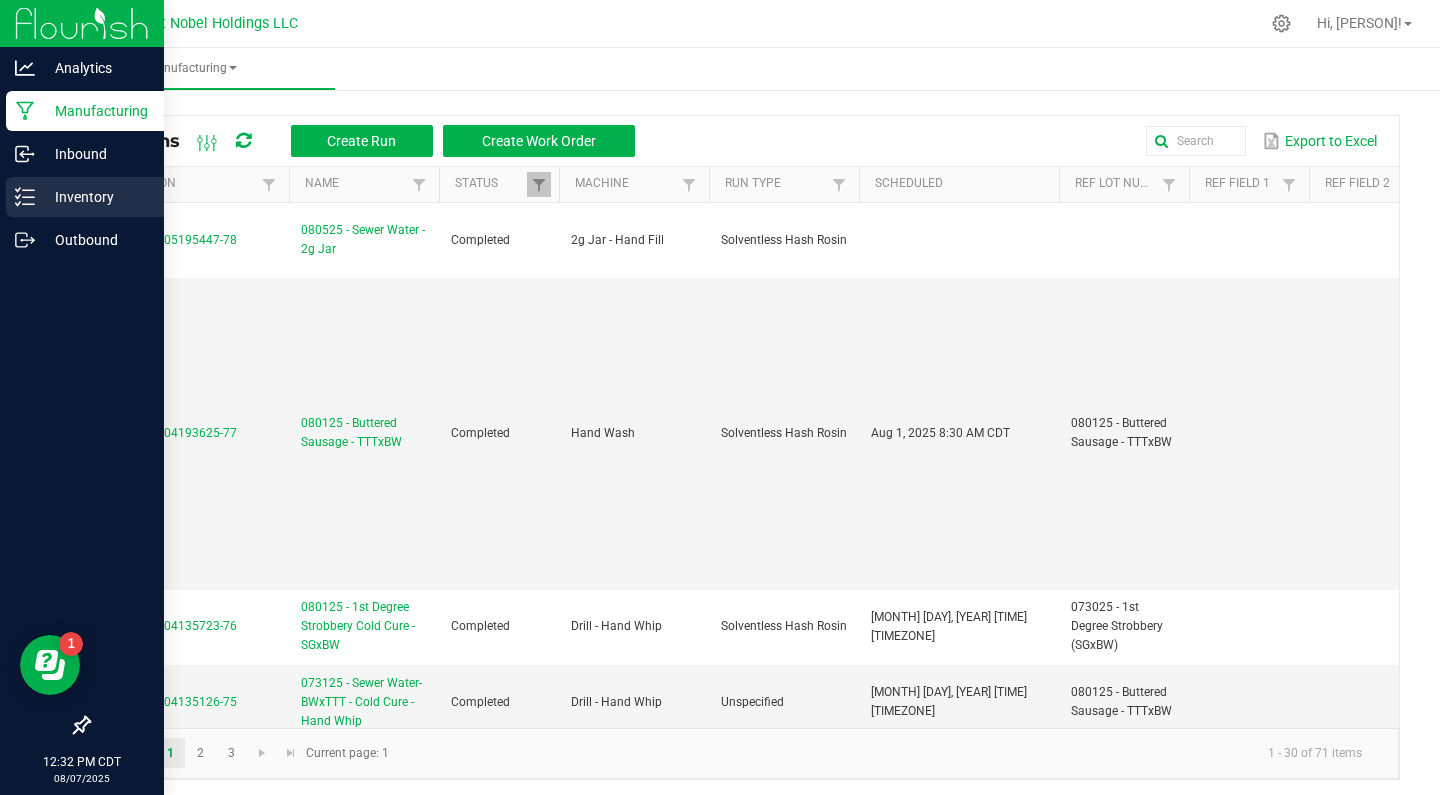 click on "Inventory" at bounding box center [85, 197] 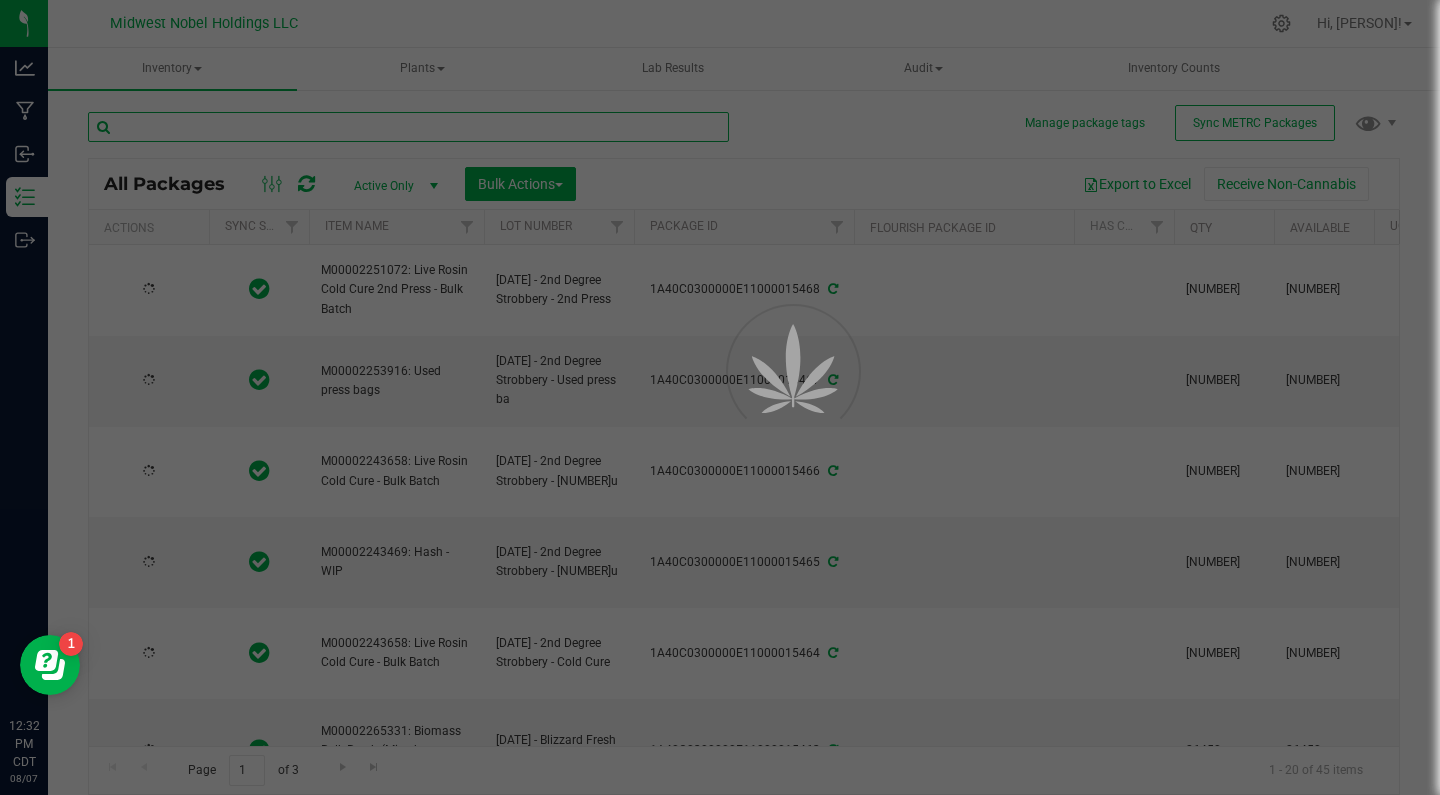 click at bounding box center [408, 127] 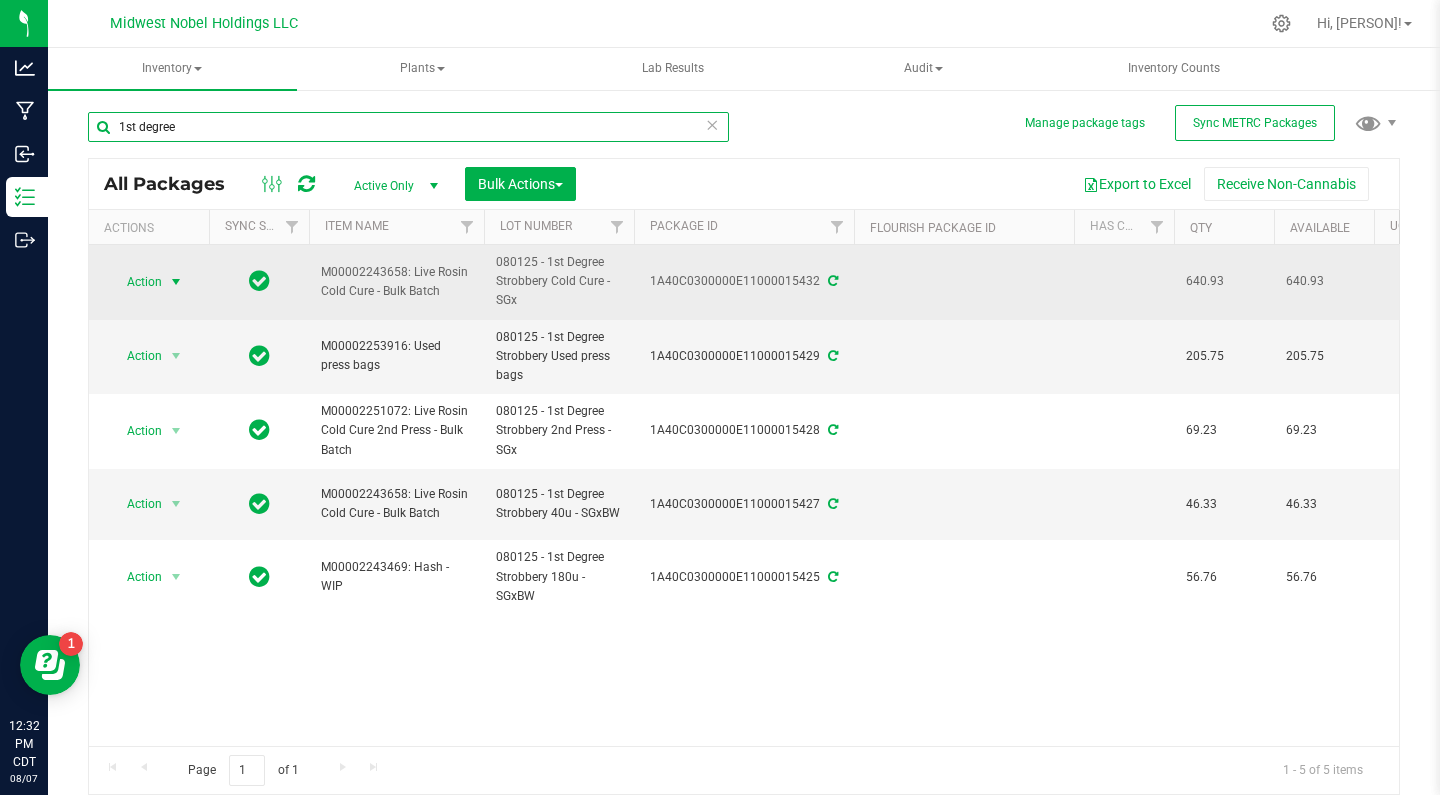 type on "1st degree" 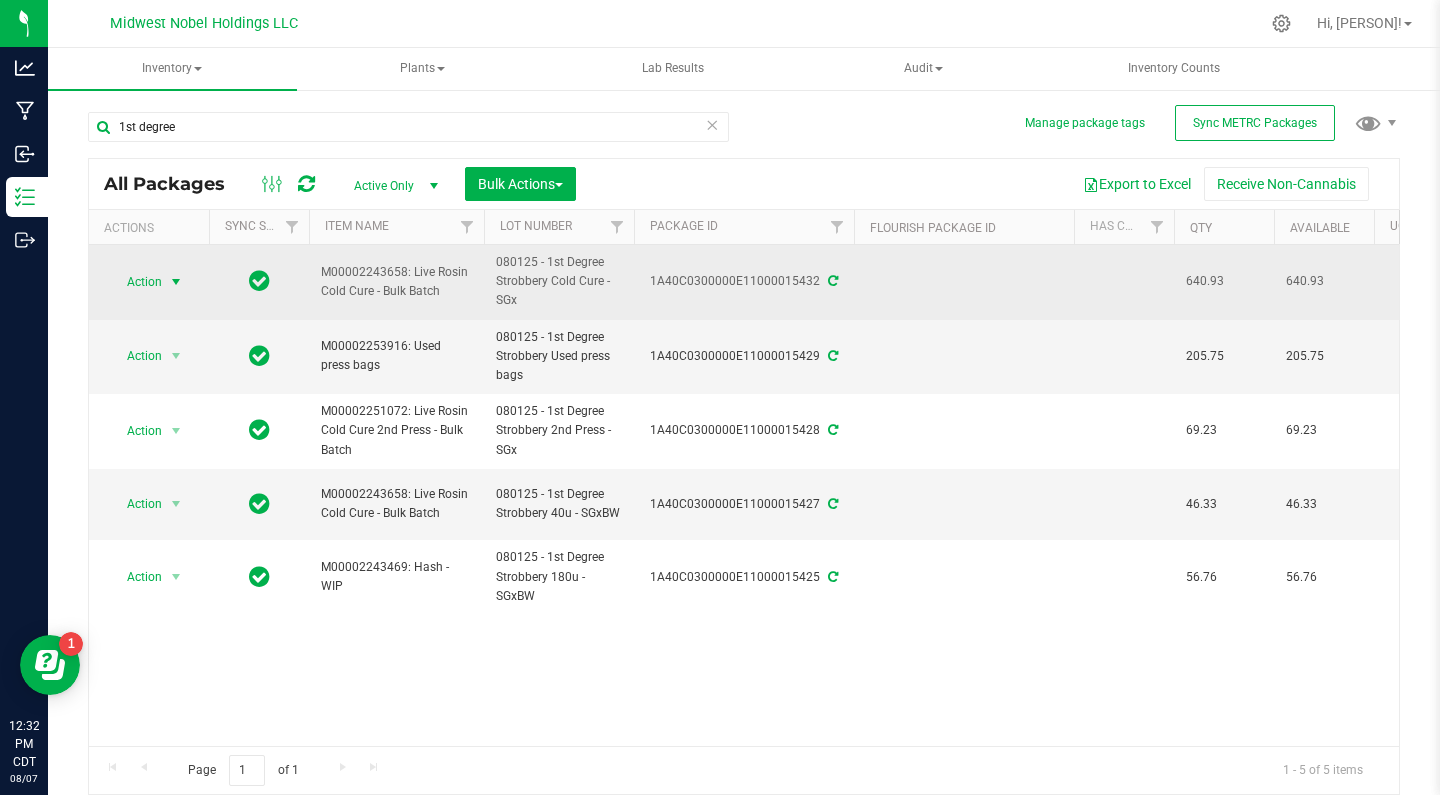 click on "Action" at bounding box center [136, 282] 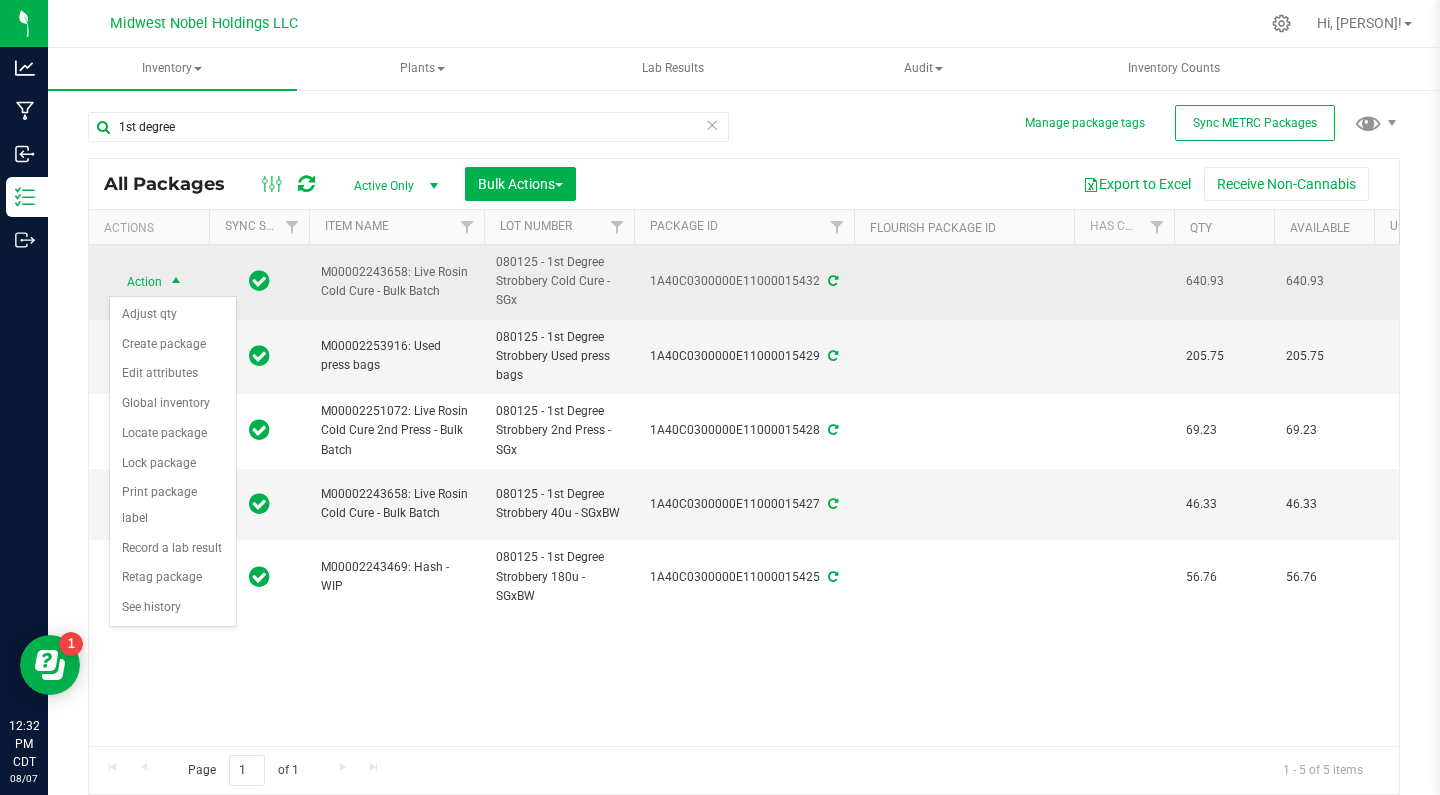 click on "Action" at bounding box center [136, 282] 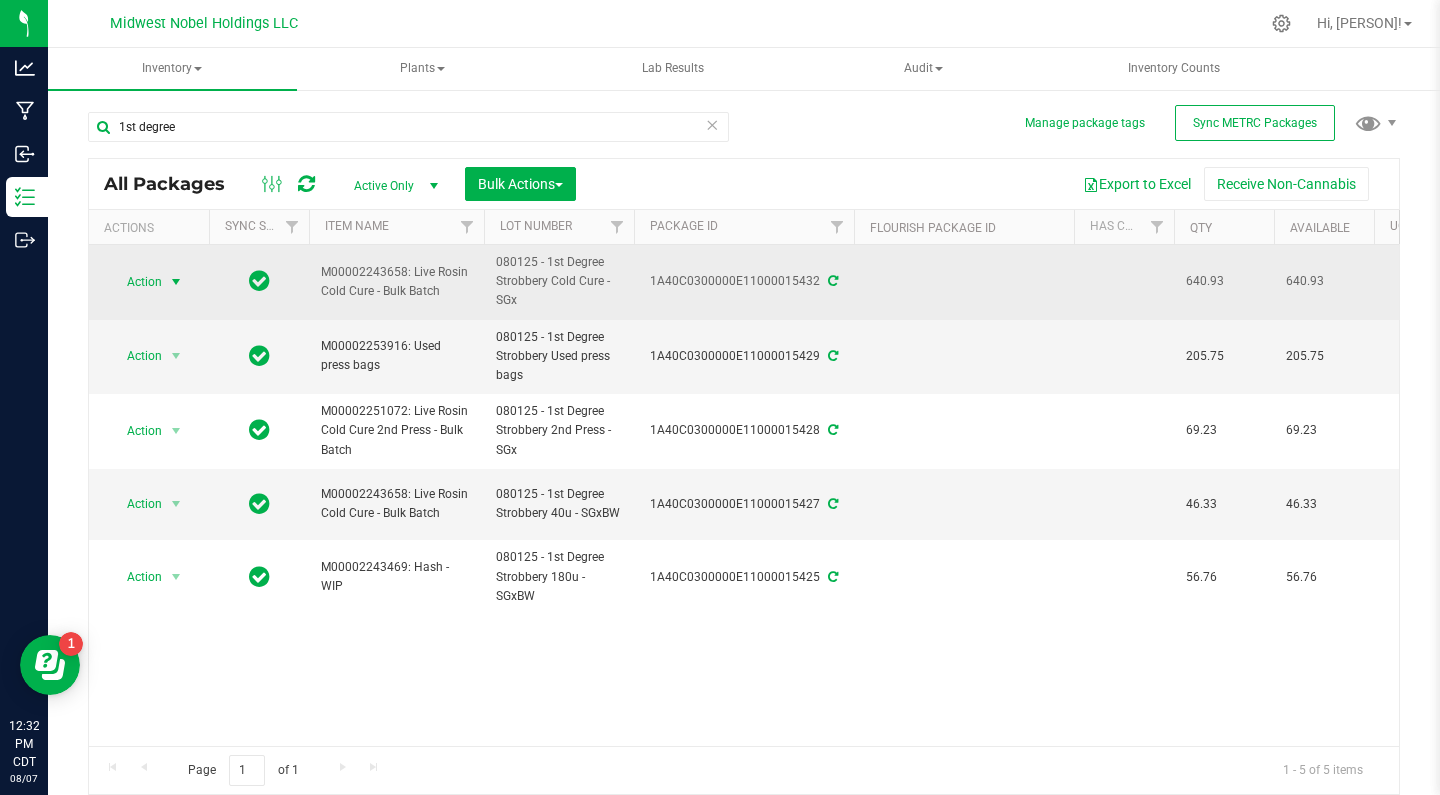 click on "Action" at bounding box center [136, 282] 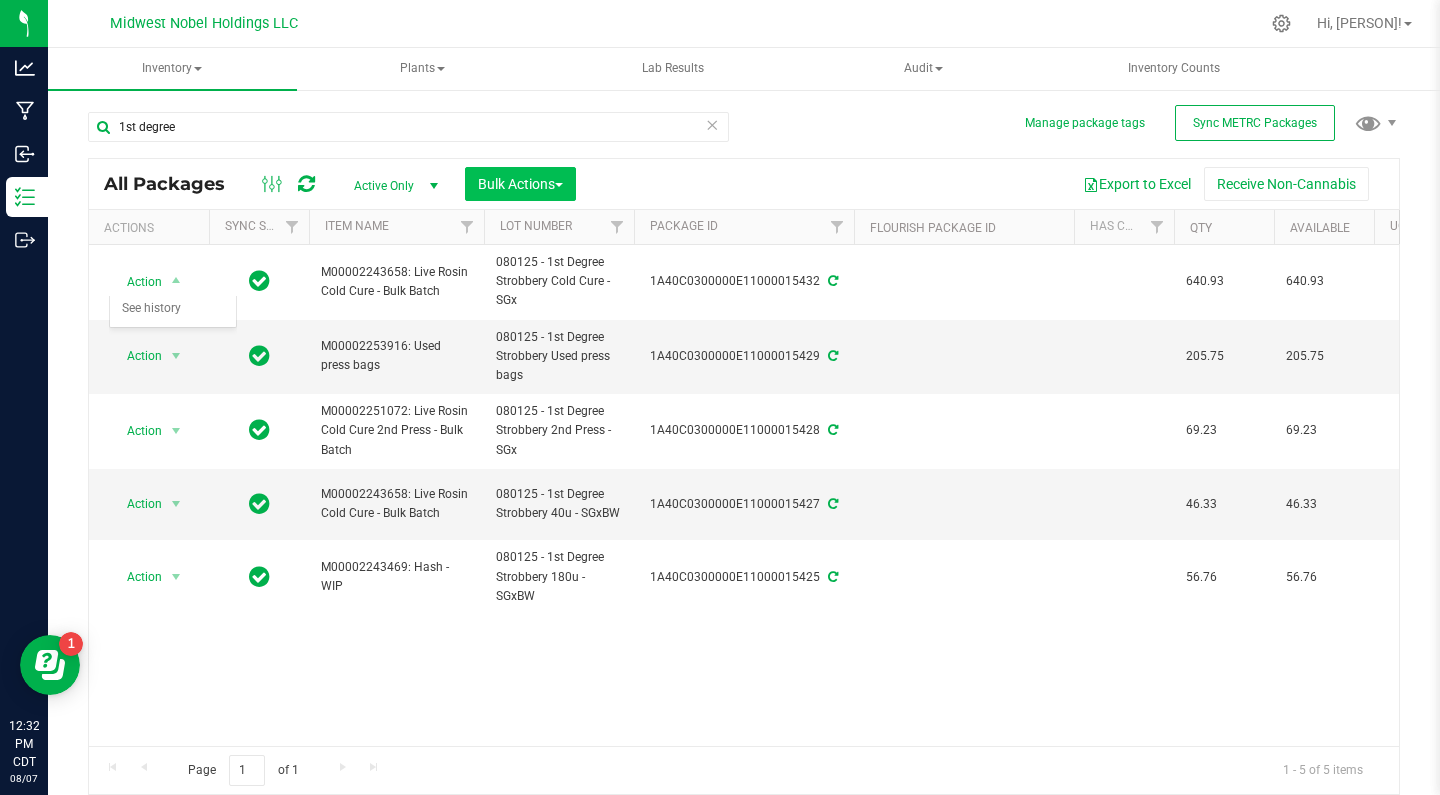 click at bounding box center (559, 185) 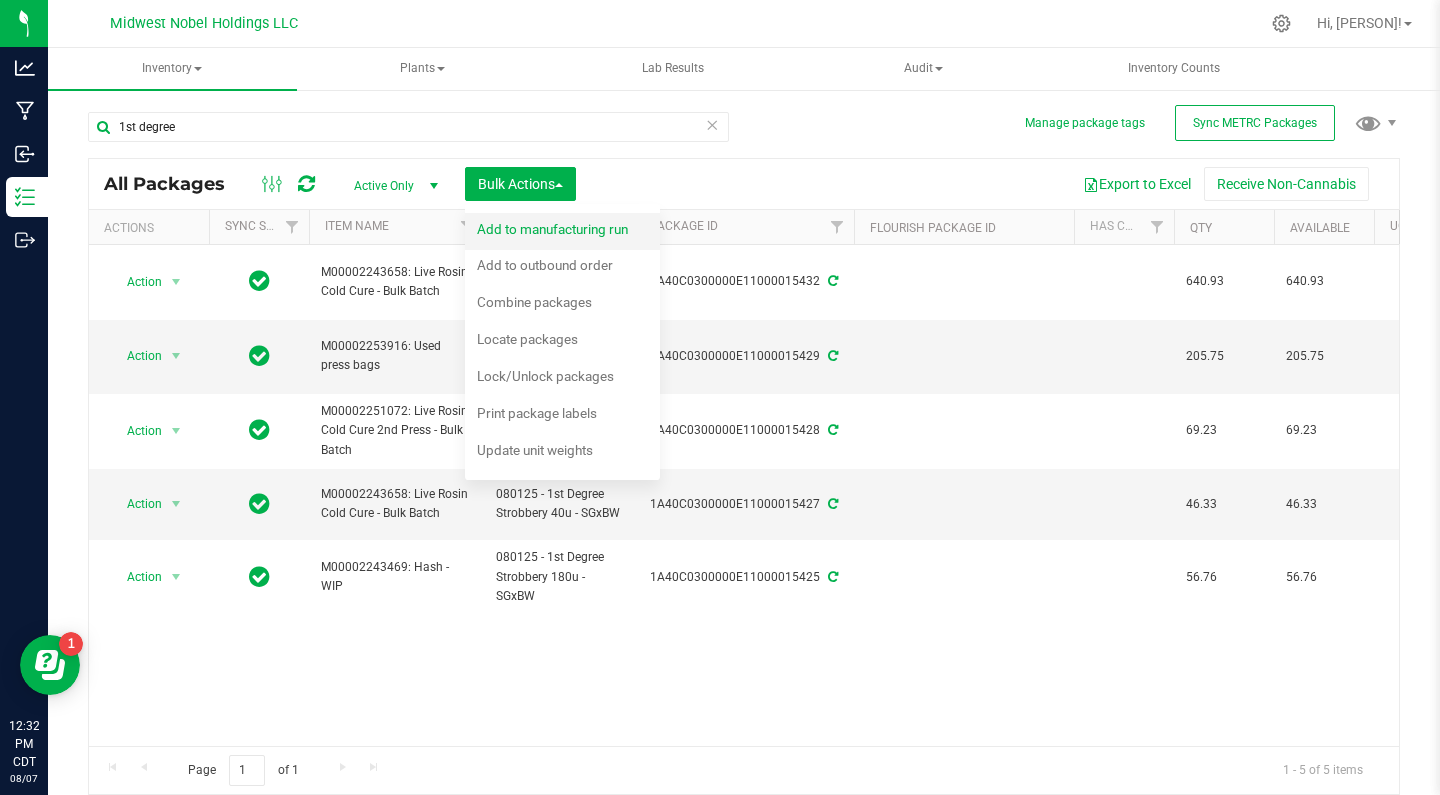 click on "Add to manufacturing run" at bounding box center (566, 232) 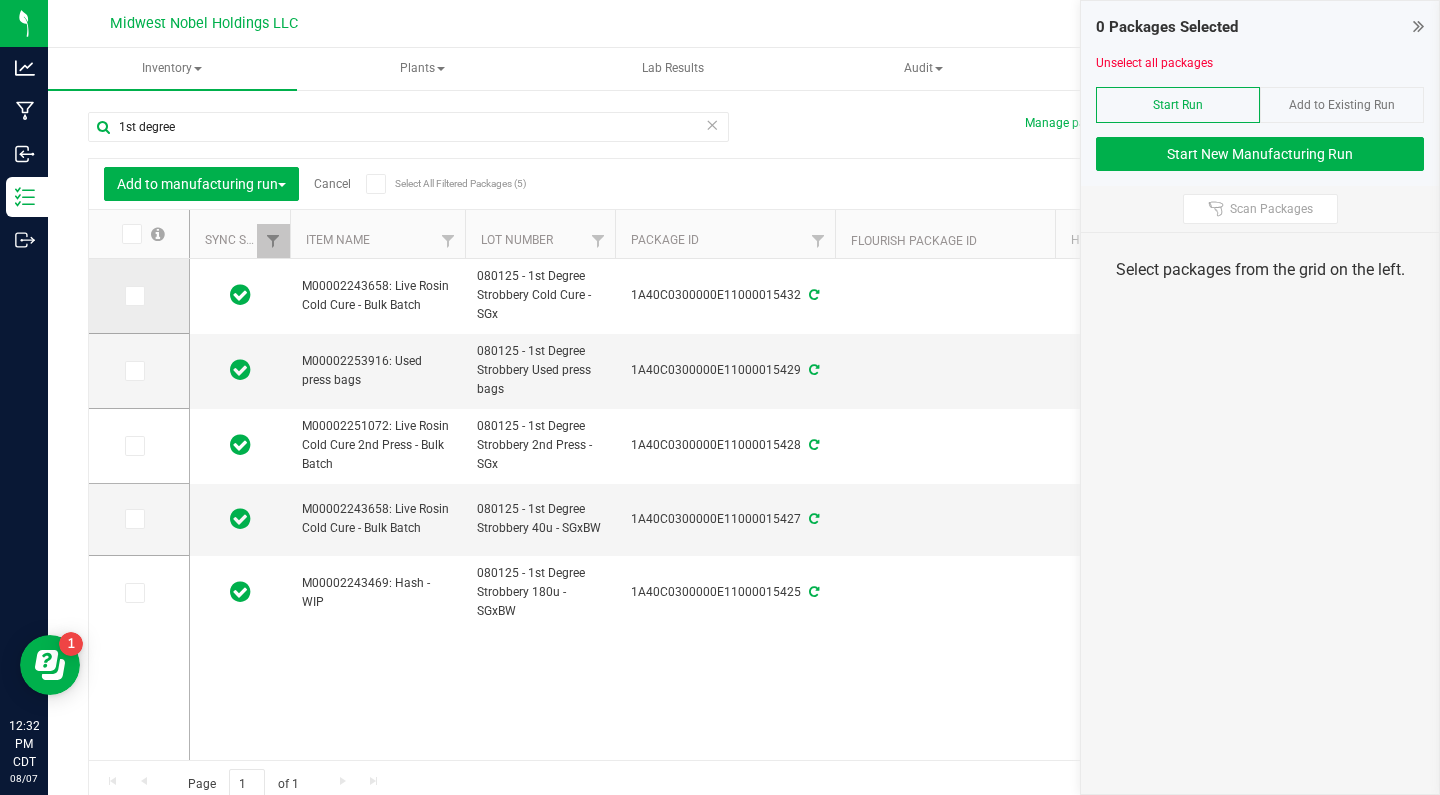 click at bounding box center [139, 296] 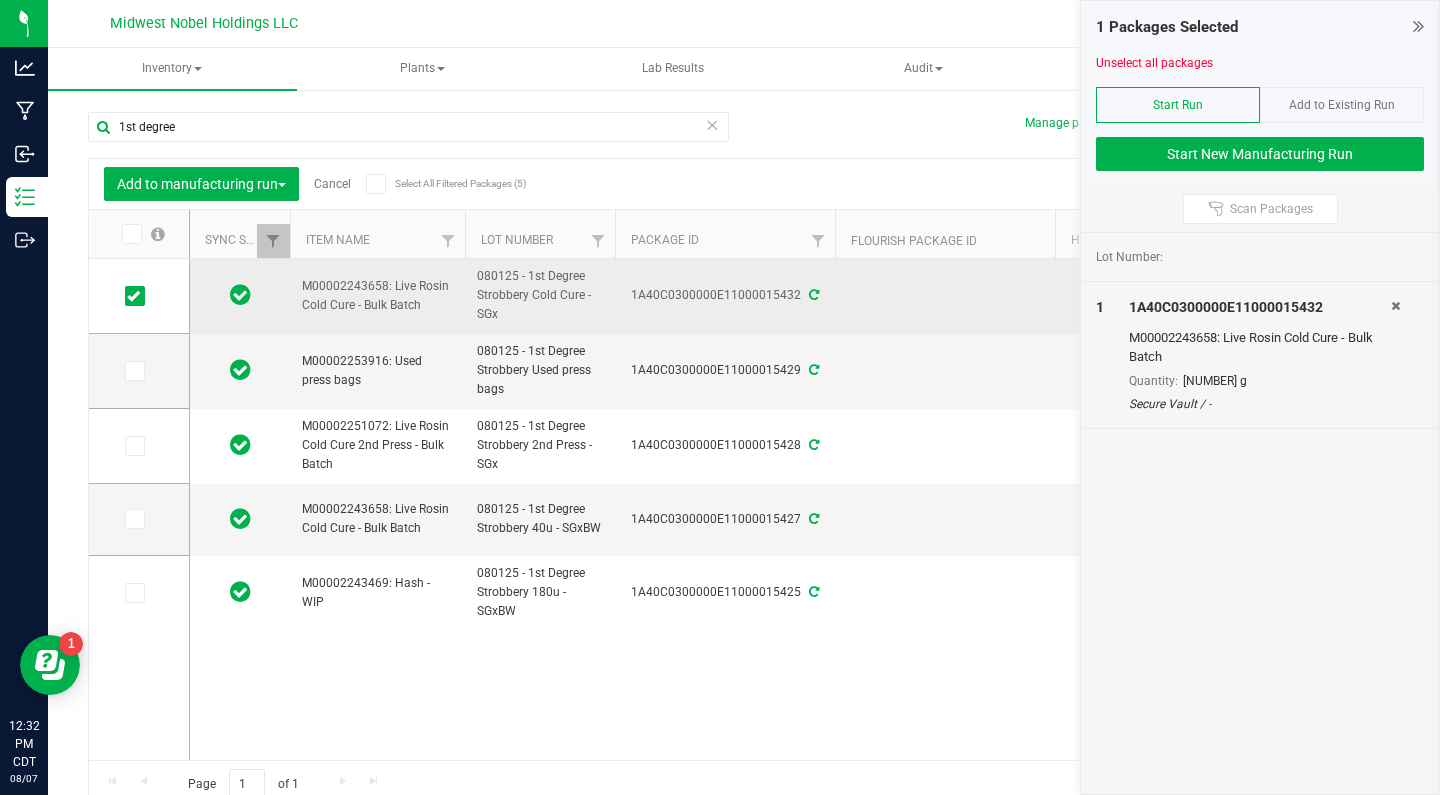 scroll, scrollTop: 0, scrollLeft: 121, axis: horizontal 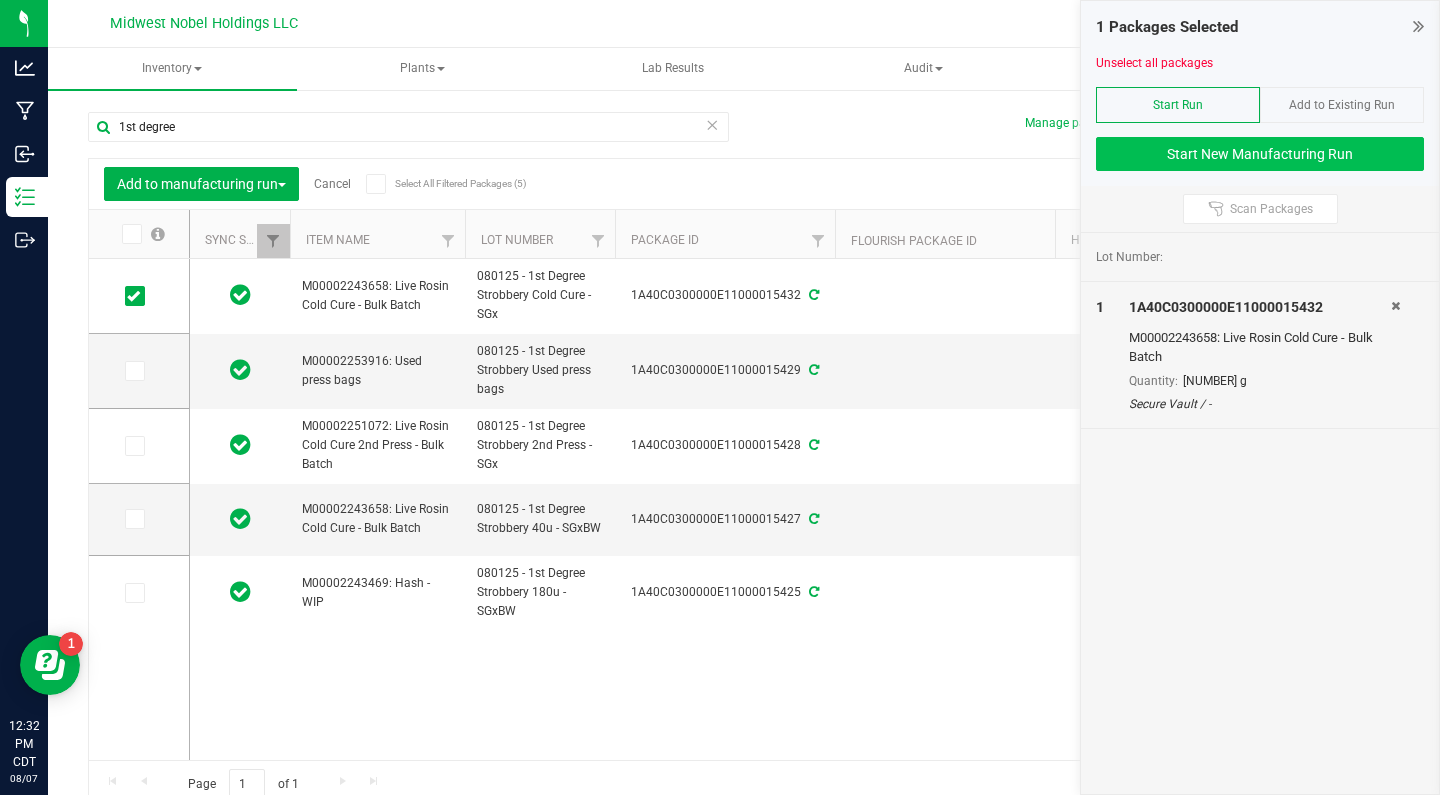 click on "Start New Manufacturing Run" at bounding box center (1260, 154) 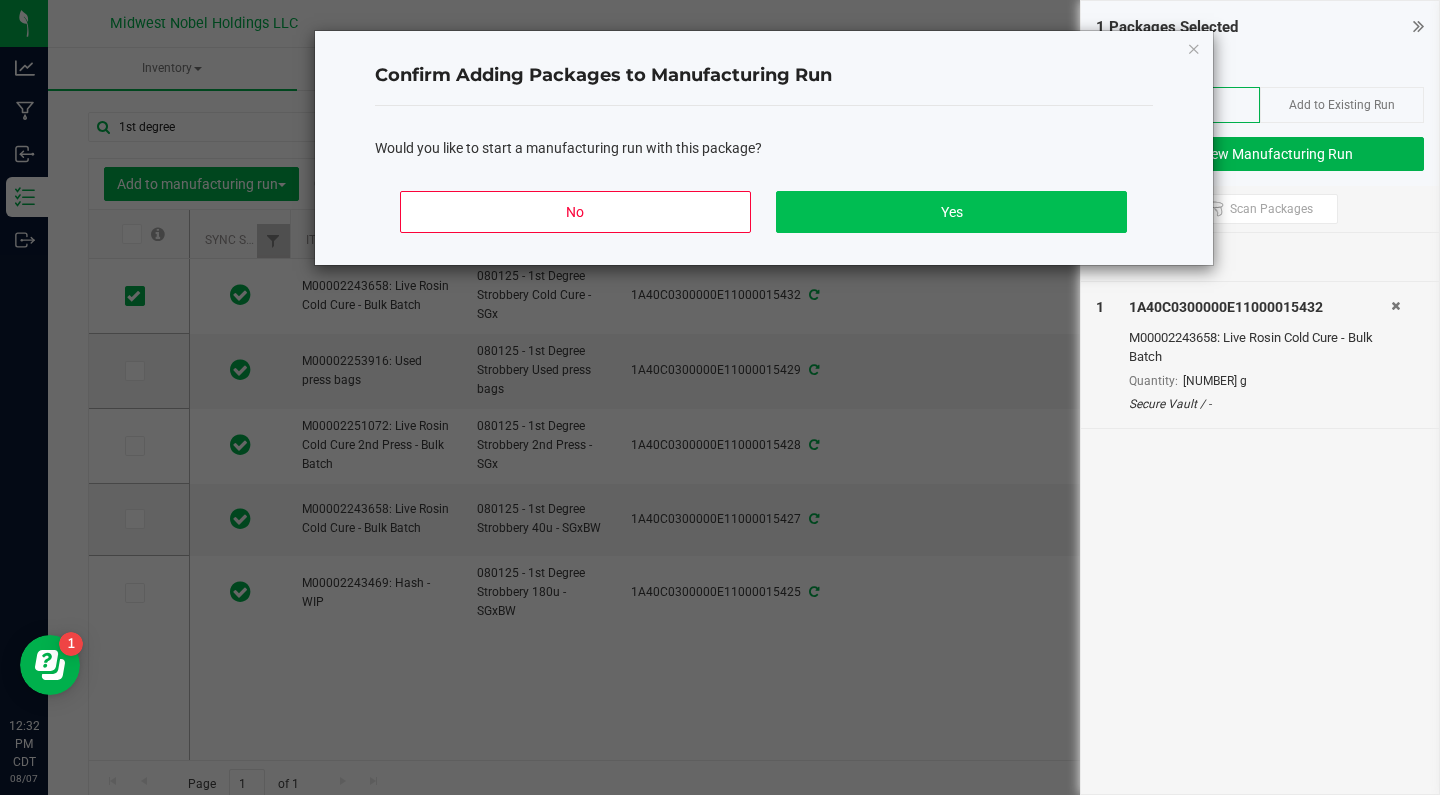 click on "Yes" 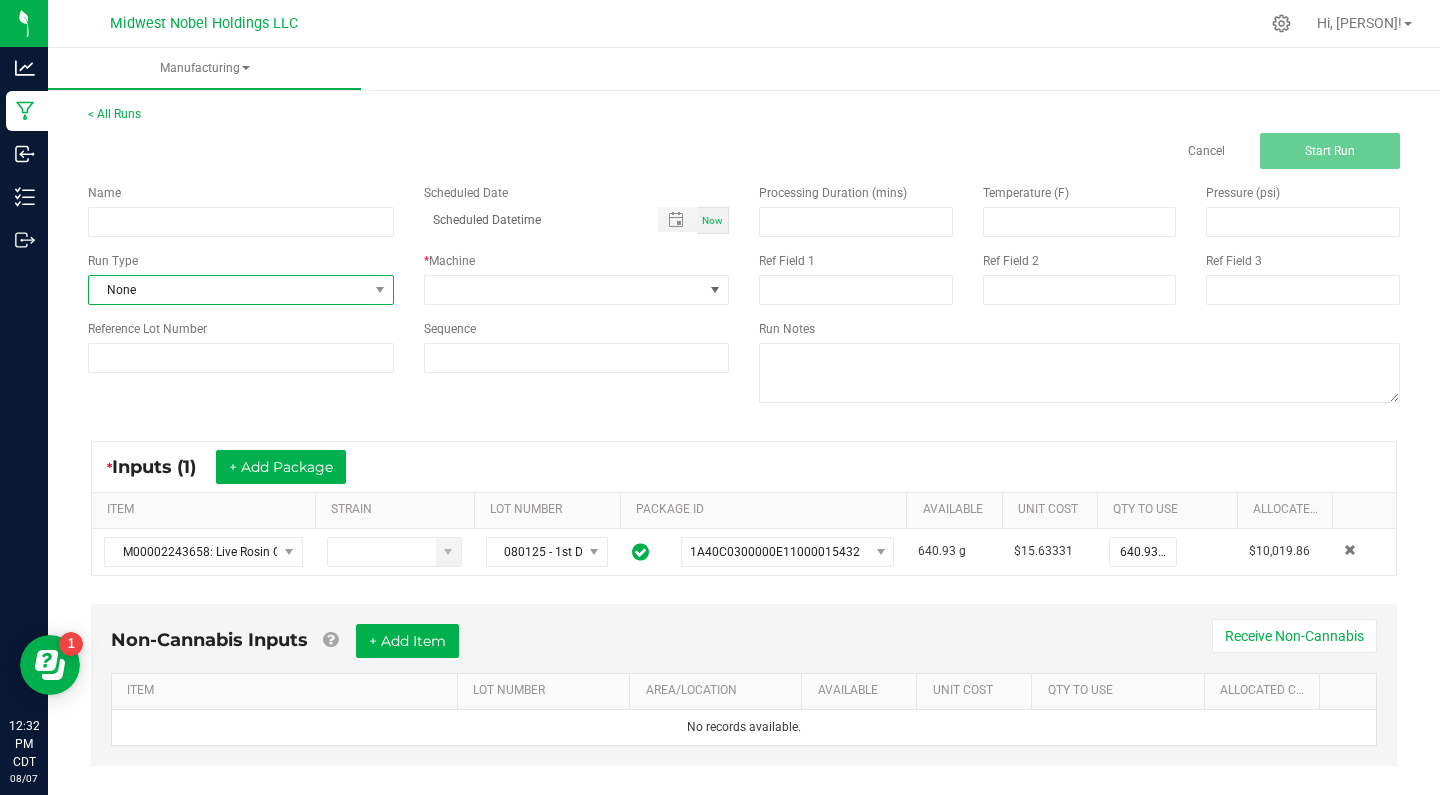 click on "None" at bounding box center (228, 290) 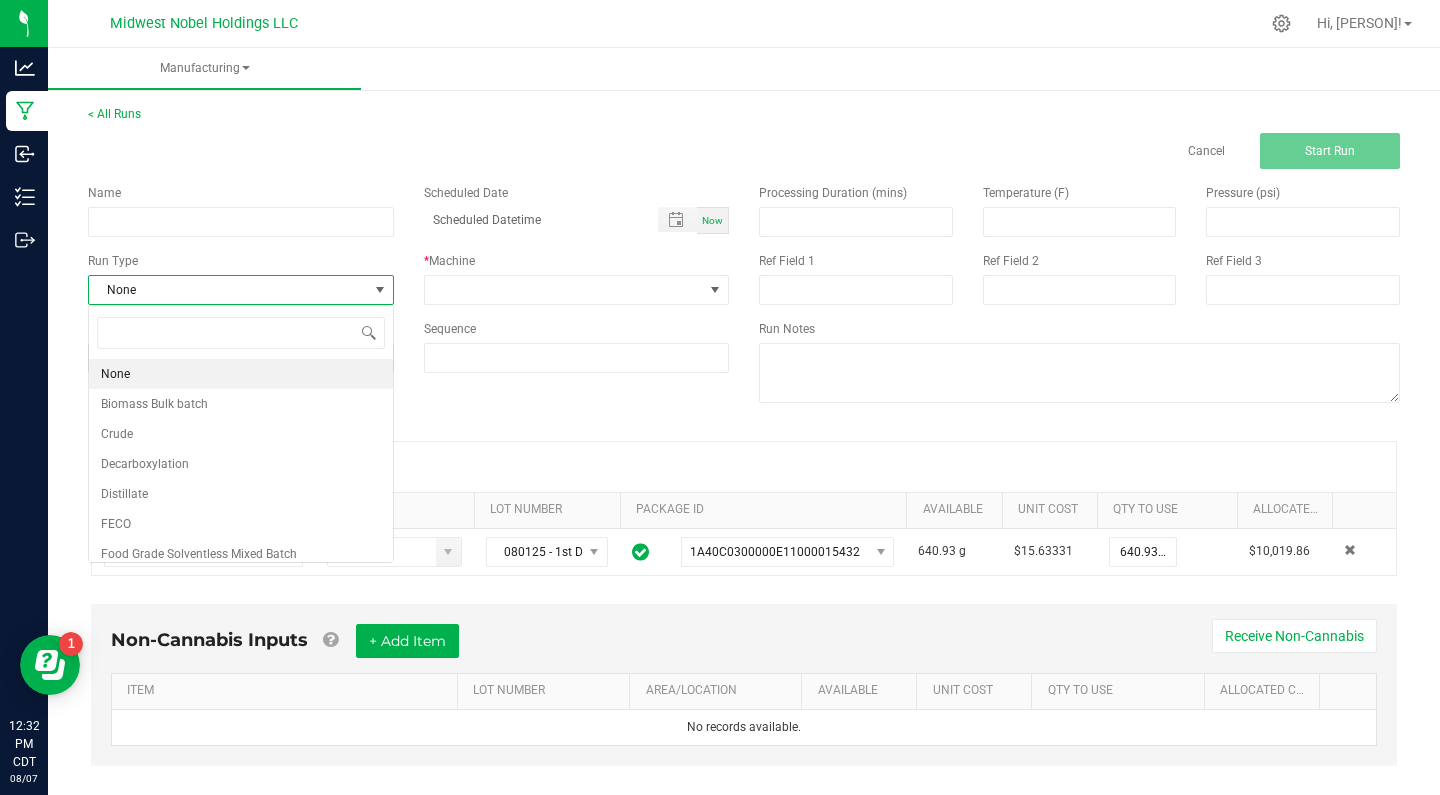 scroll, scrollTop: 99970, scrollLeft: 99694, axis: both 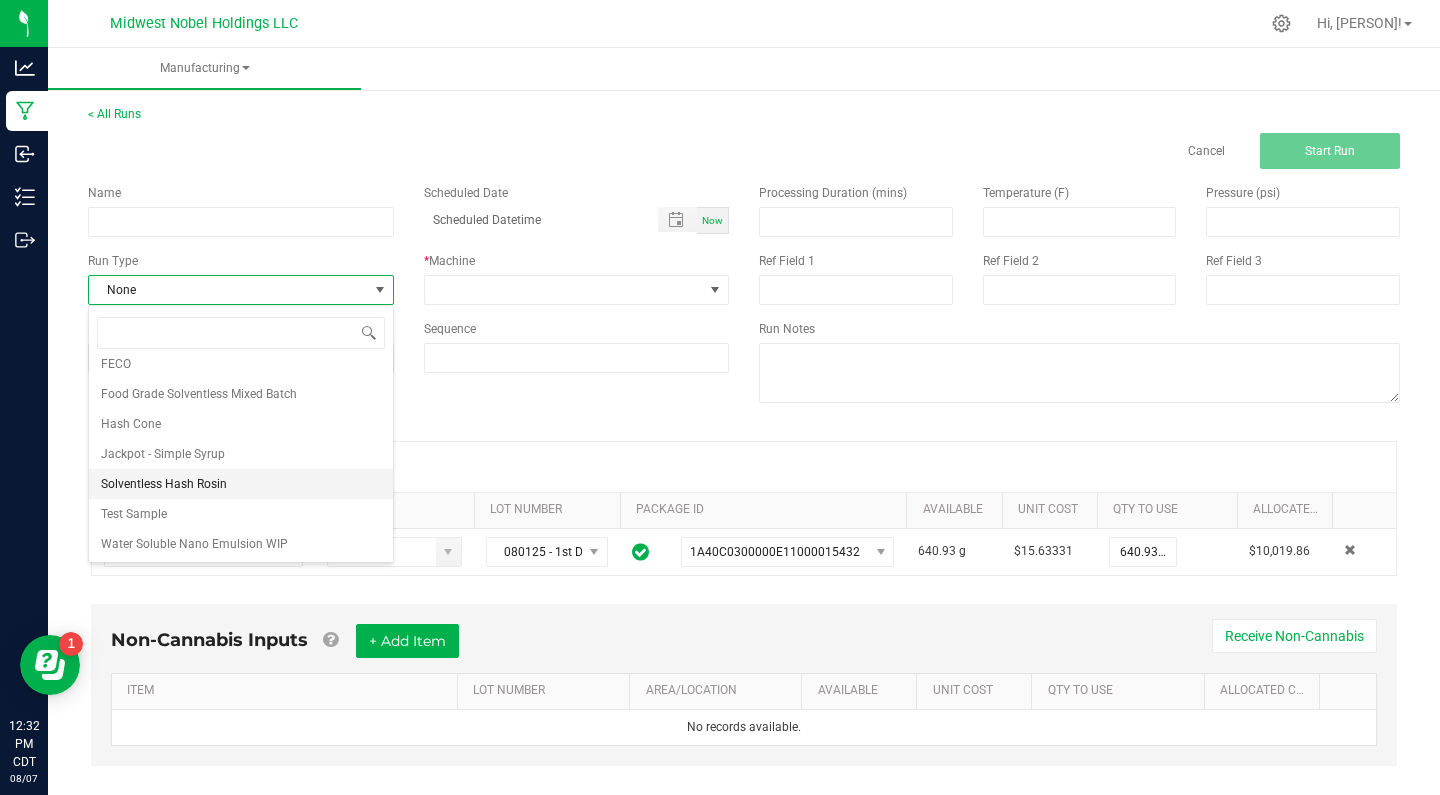 click on "Solventless Hash Rosin" at bounding box center [241, 484] 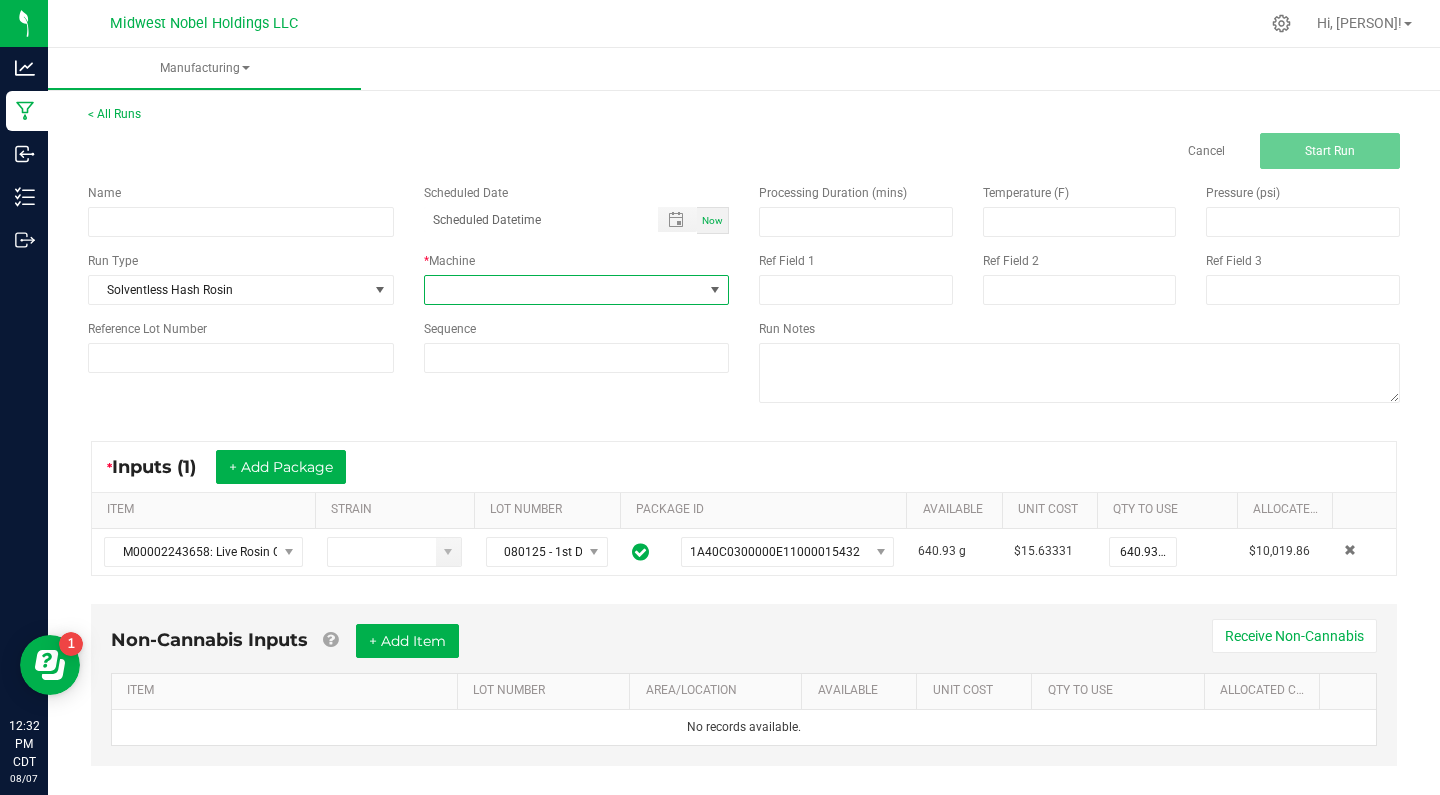 click at bounding box center (577, 290) 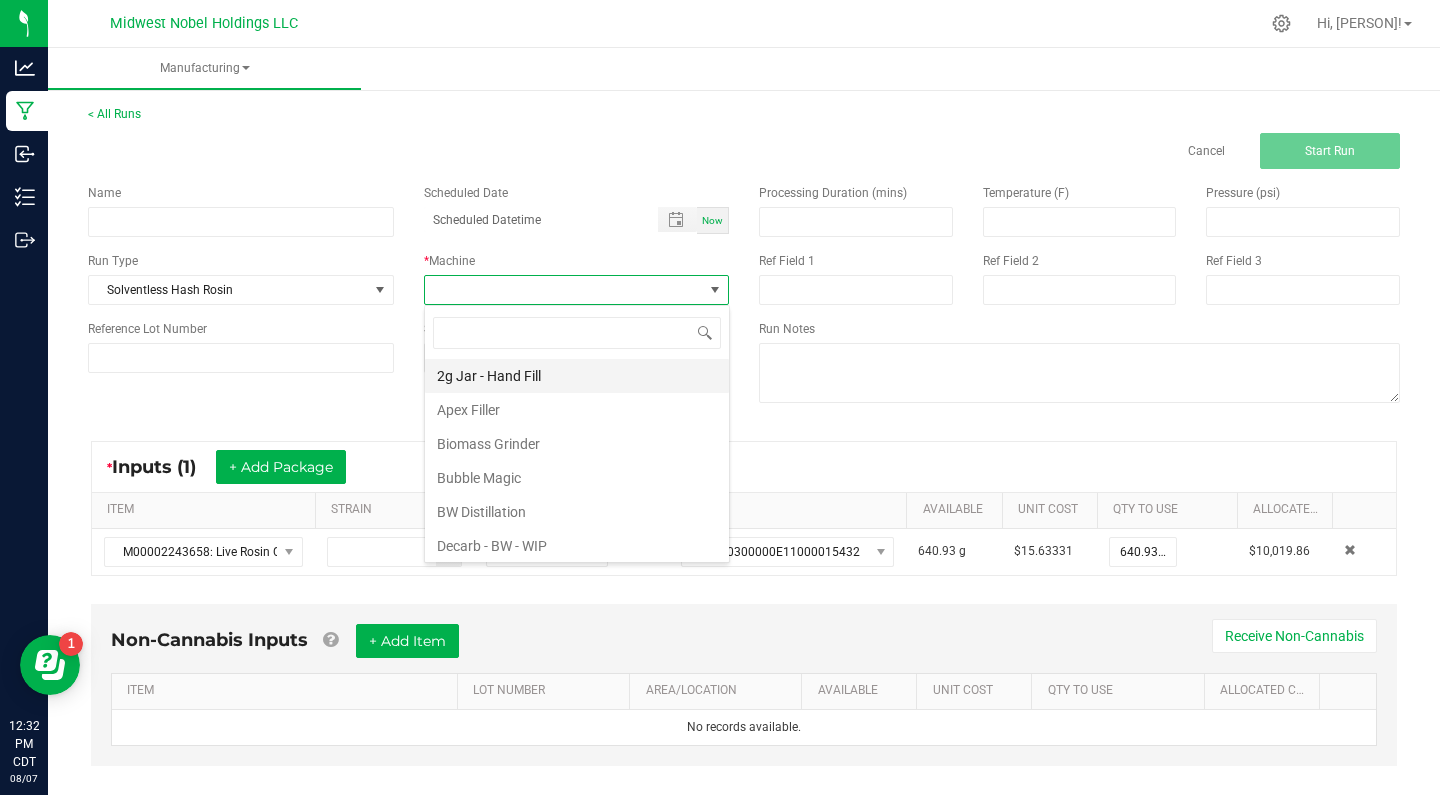 scroll, scrollTop: 99970, scrollLeft: 99694, axis: both 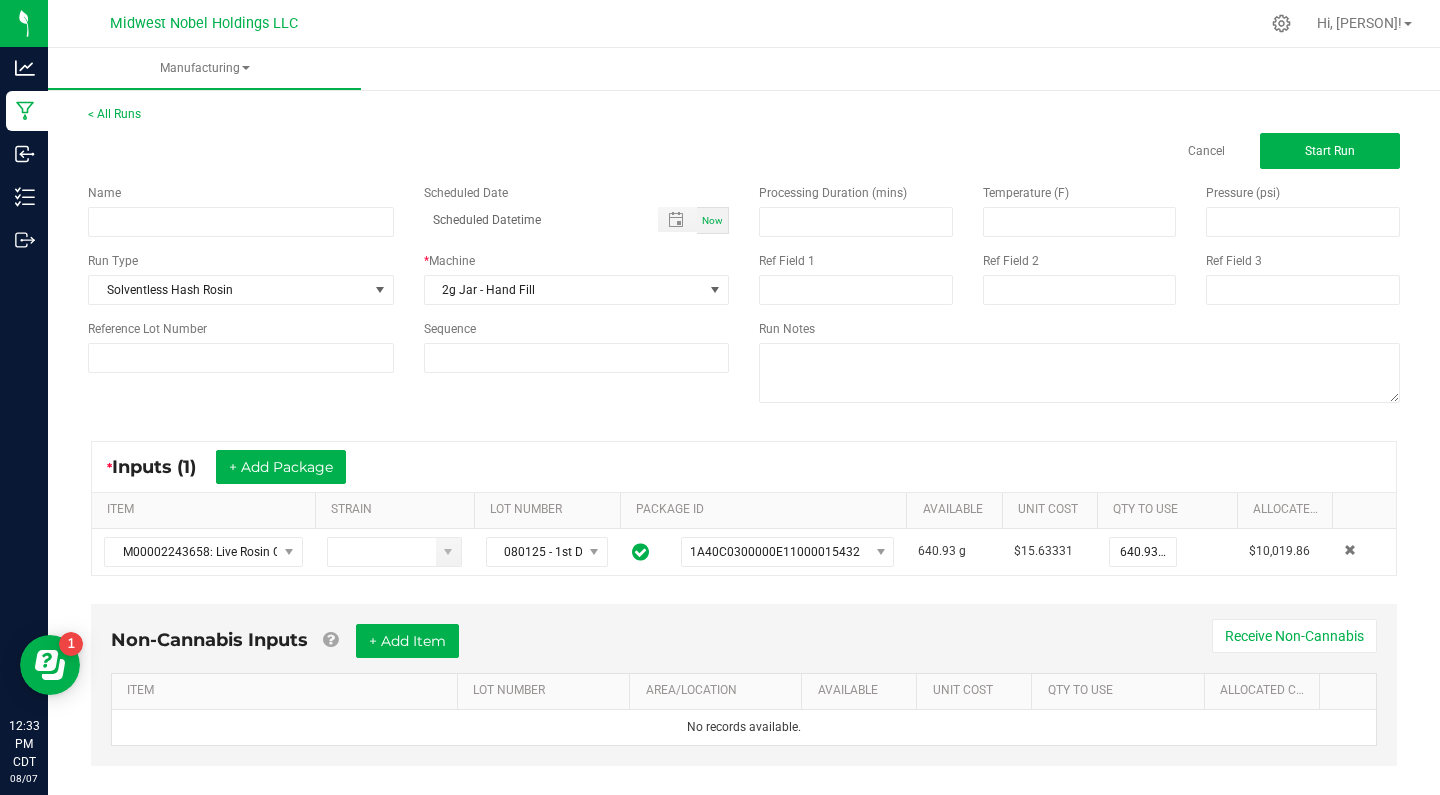 click on "Now" at bounding box center (712, 220) 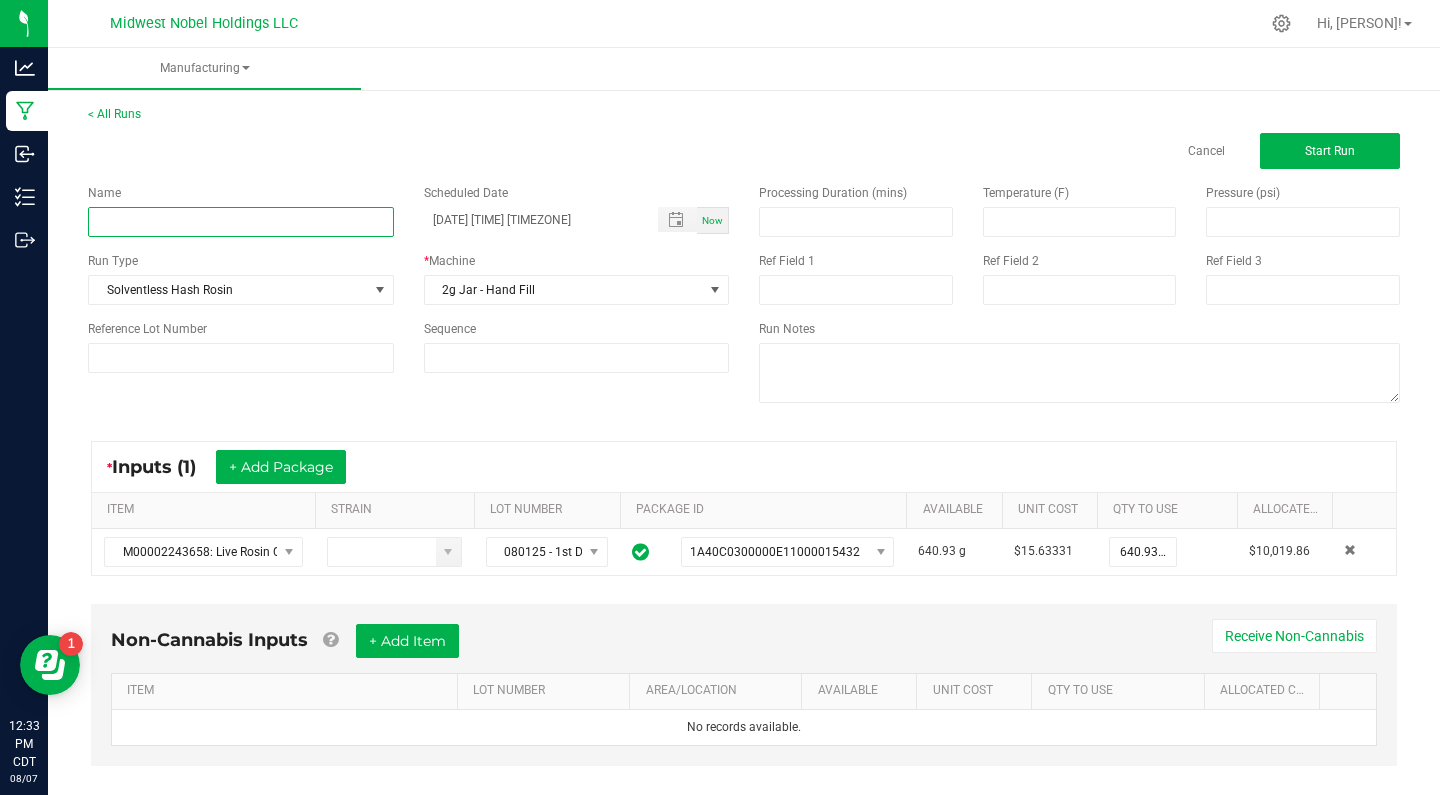 click at bounding box center [241, 222] 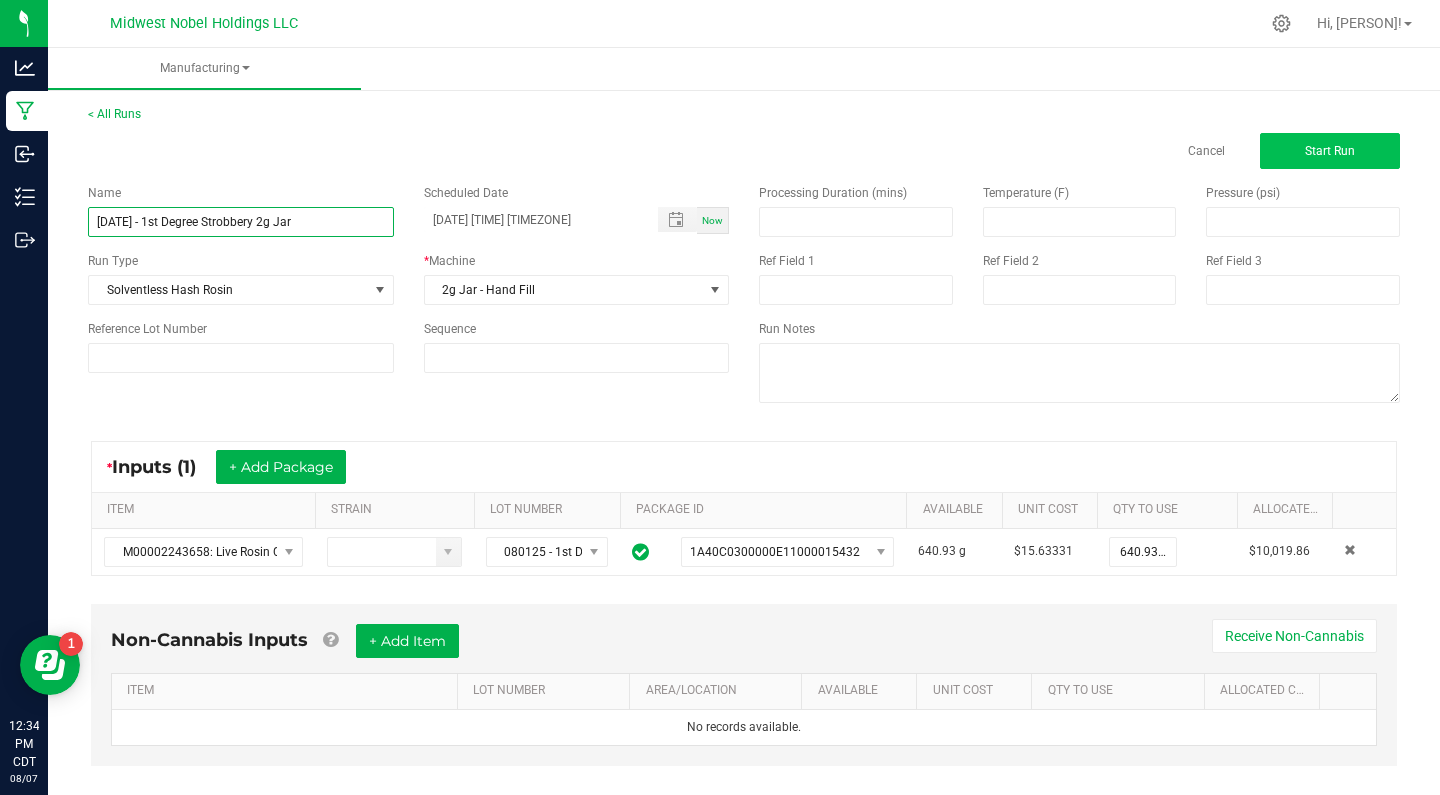 type on "[DATE] - 1st Degree Strobbery 2g Jar" 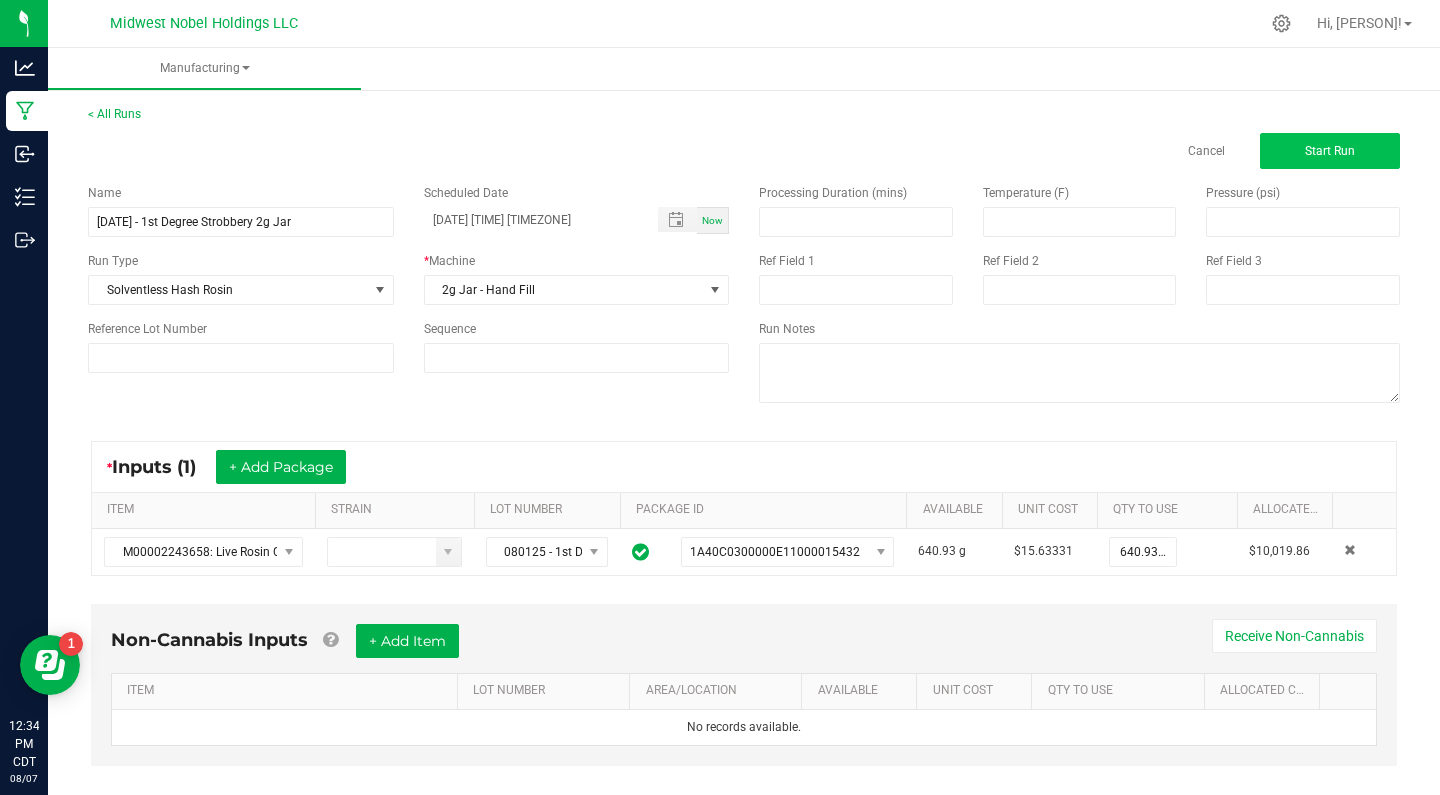 click on "Start Run" 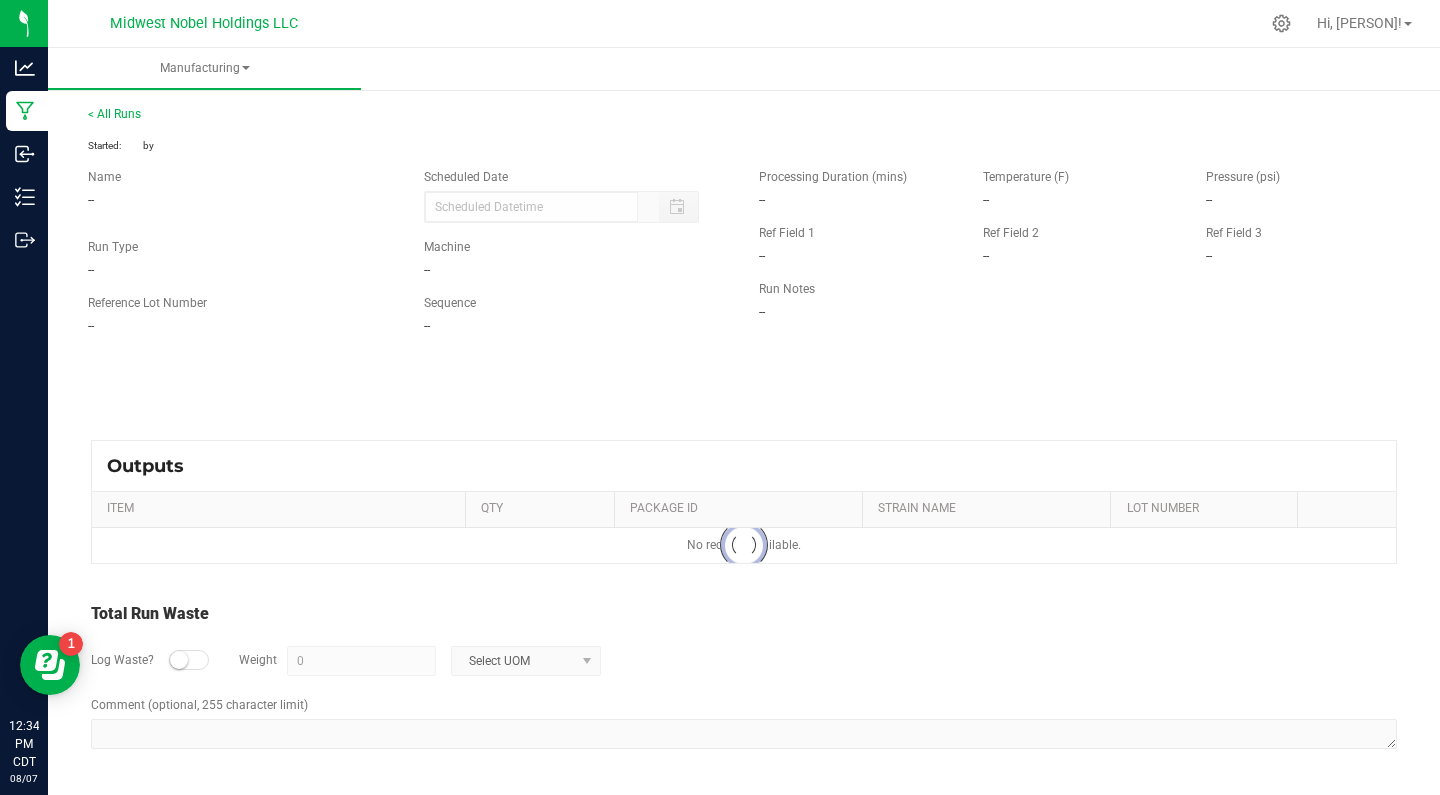 type on "[DATE] [TIME] [TIMEZONE]" 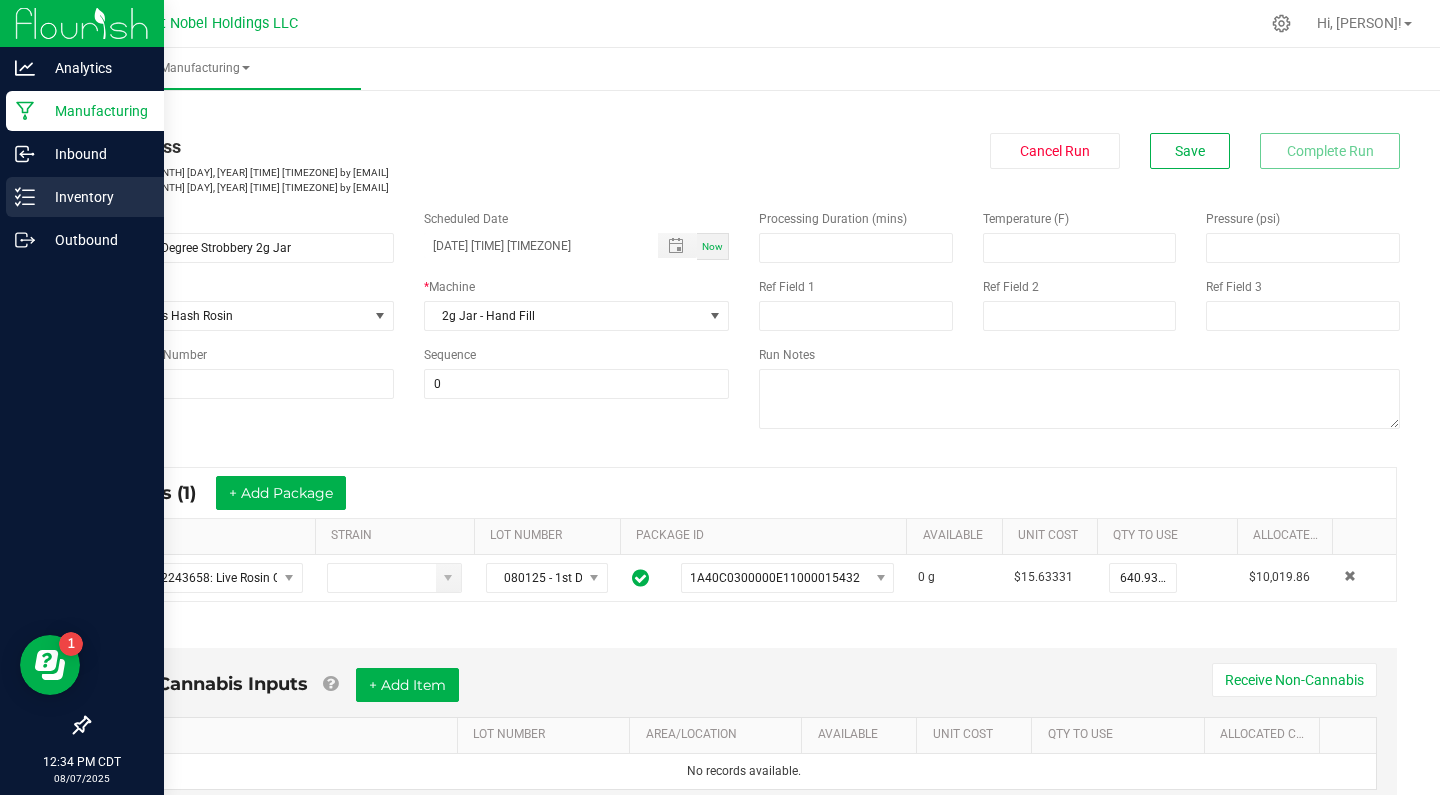 click on "Inventory" at bounding box center (95, 197) 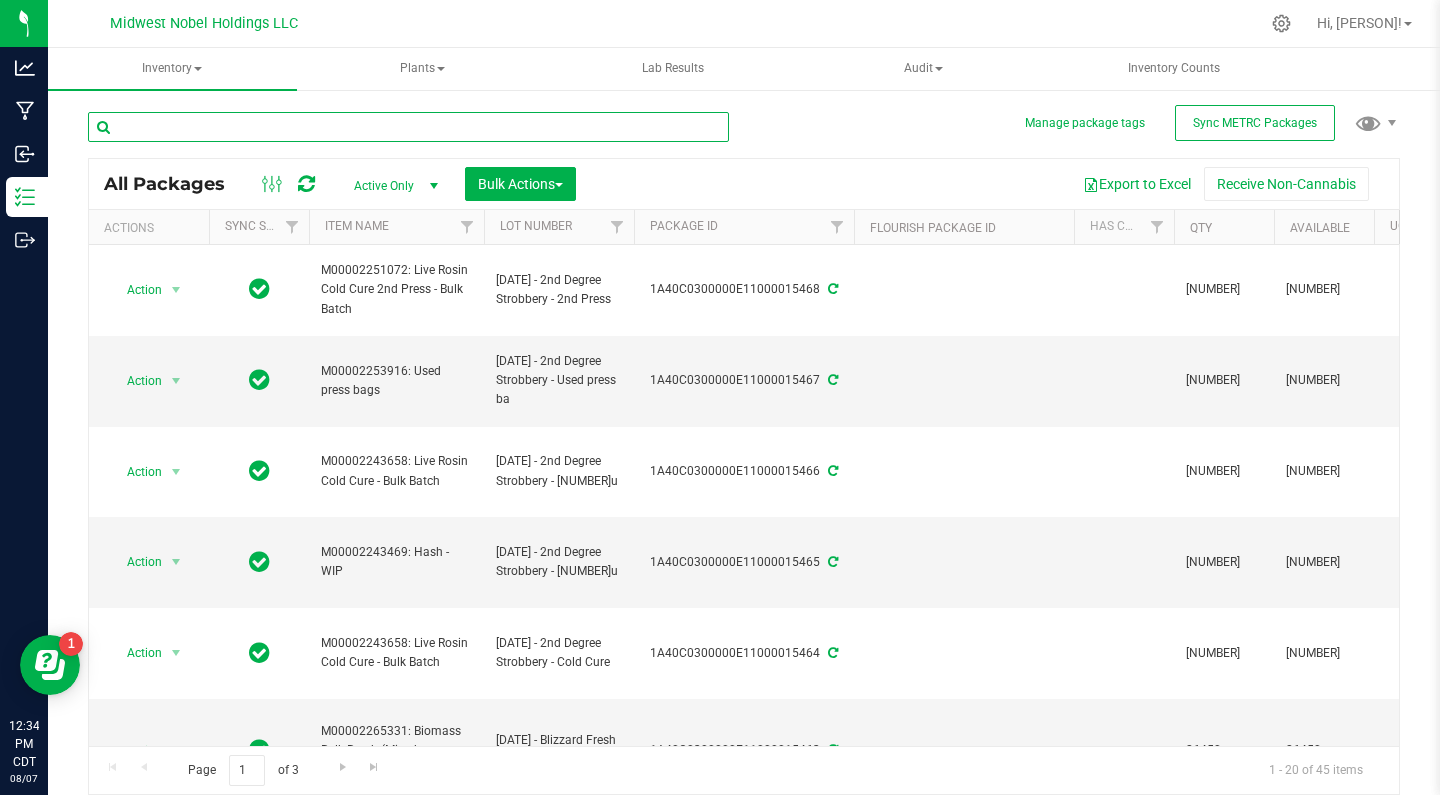 click at bounding box center (408, 127) 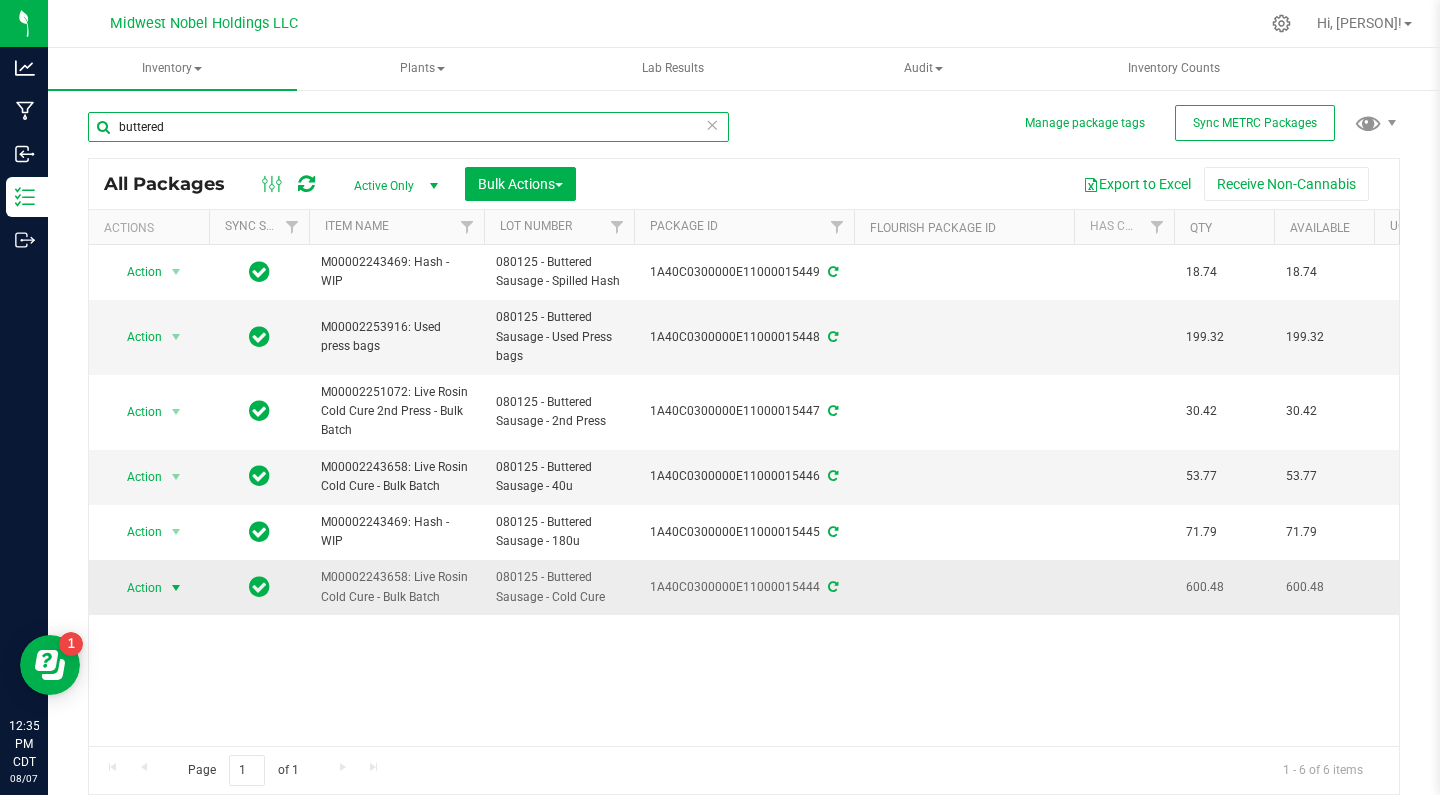 type on "buttered" 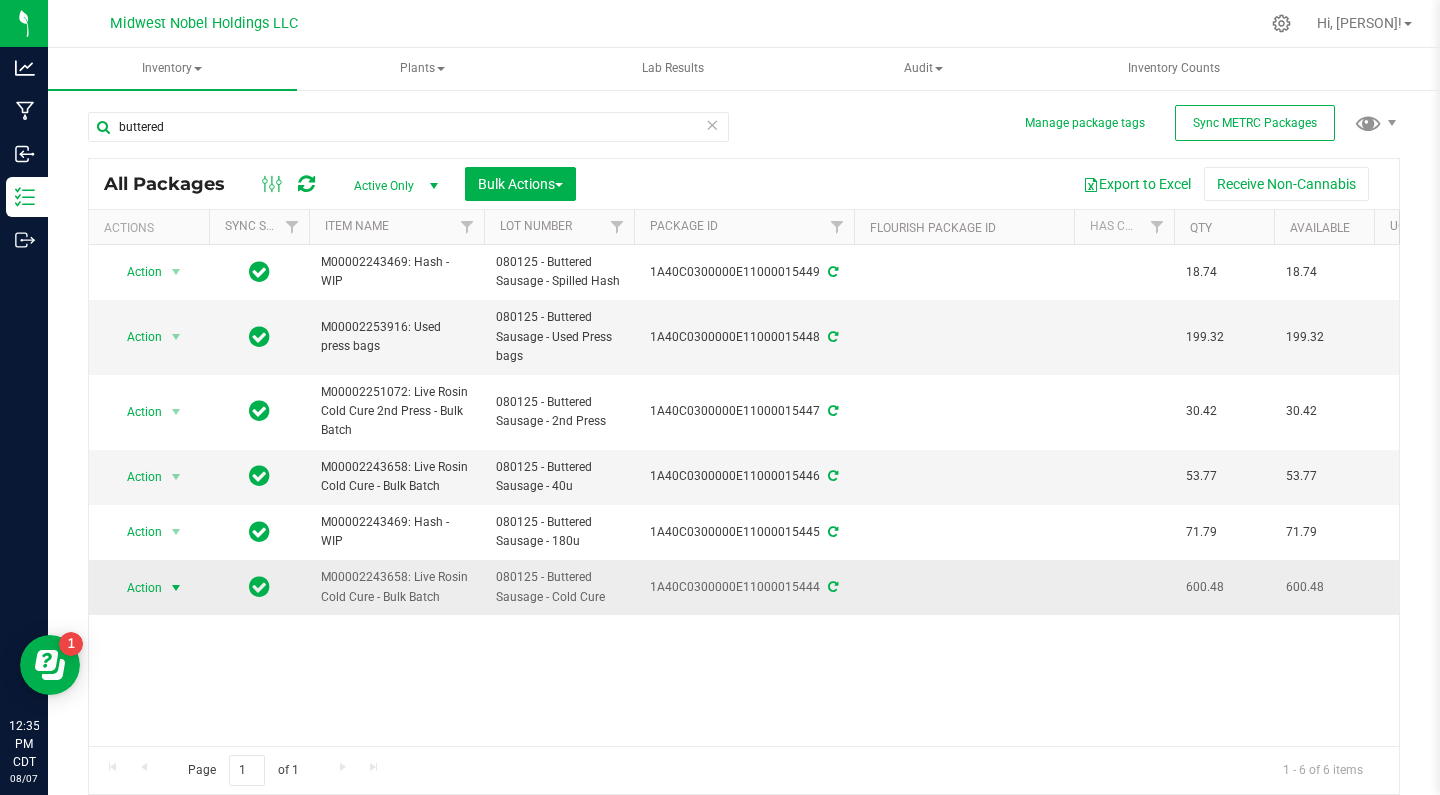 click on "Action" at bounding box center (136, 588) 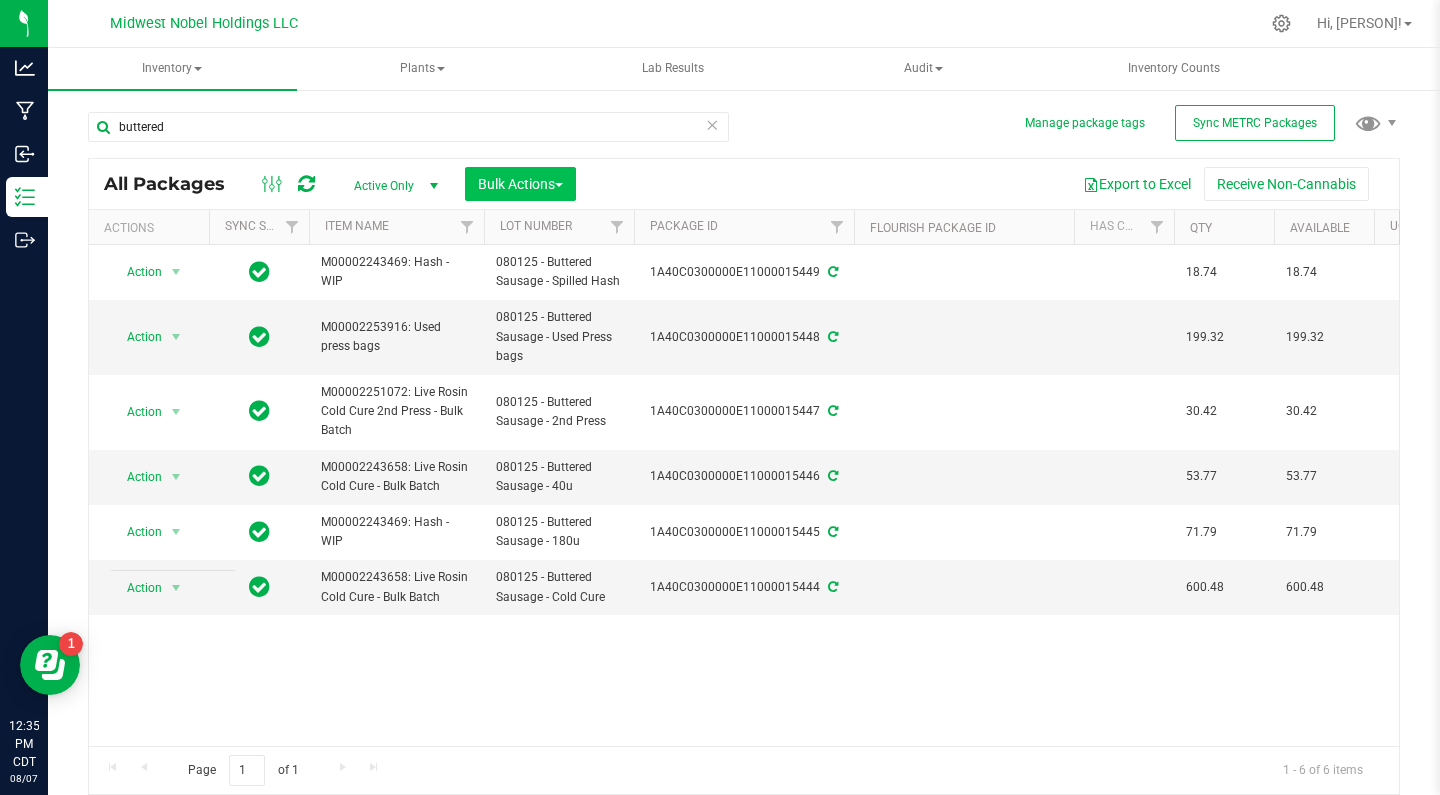 click on "Bulk Actions" at bounding box center (520, 184) 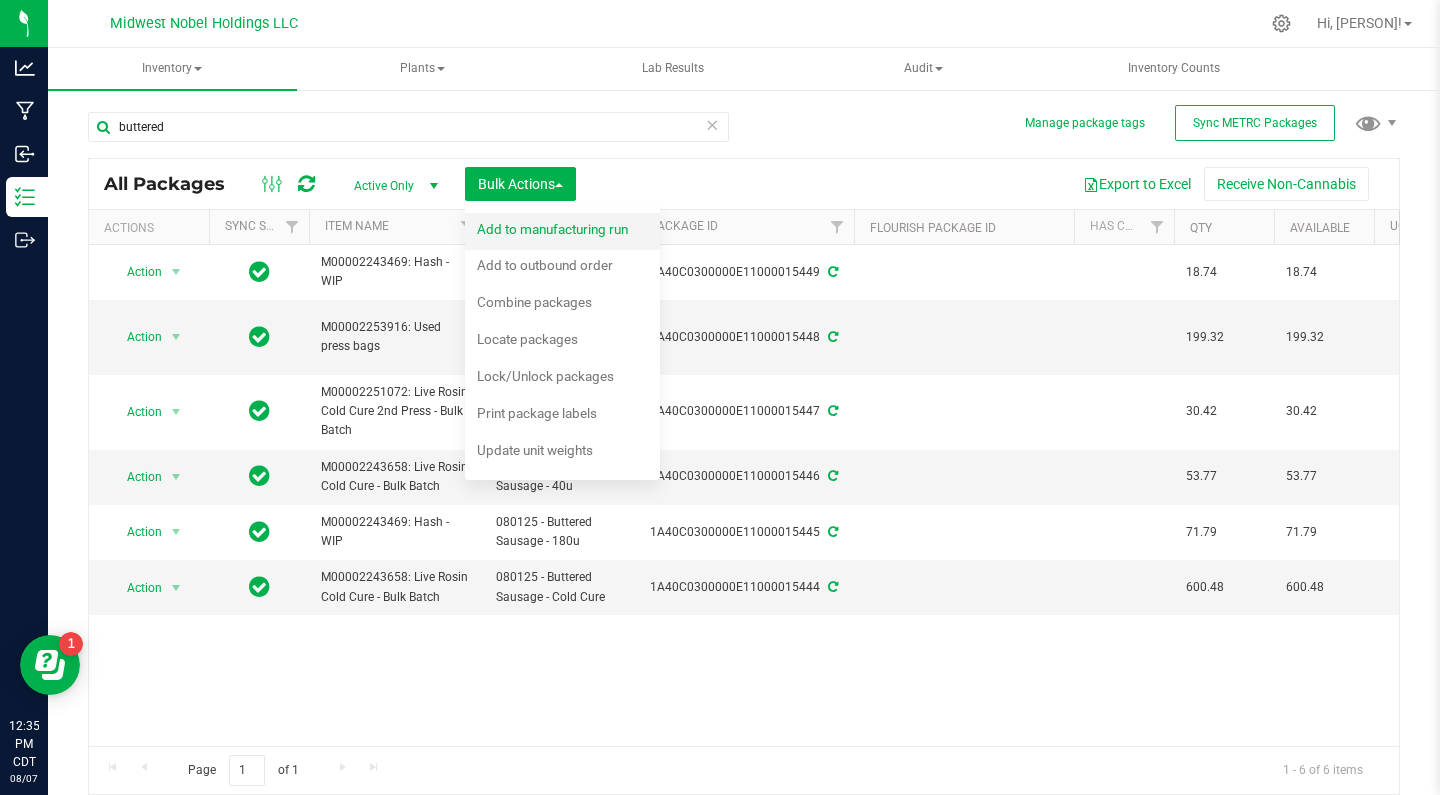 click on "Add to manufacturing run" at bounding box center (552, 229) 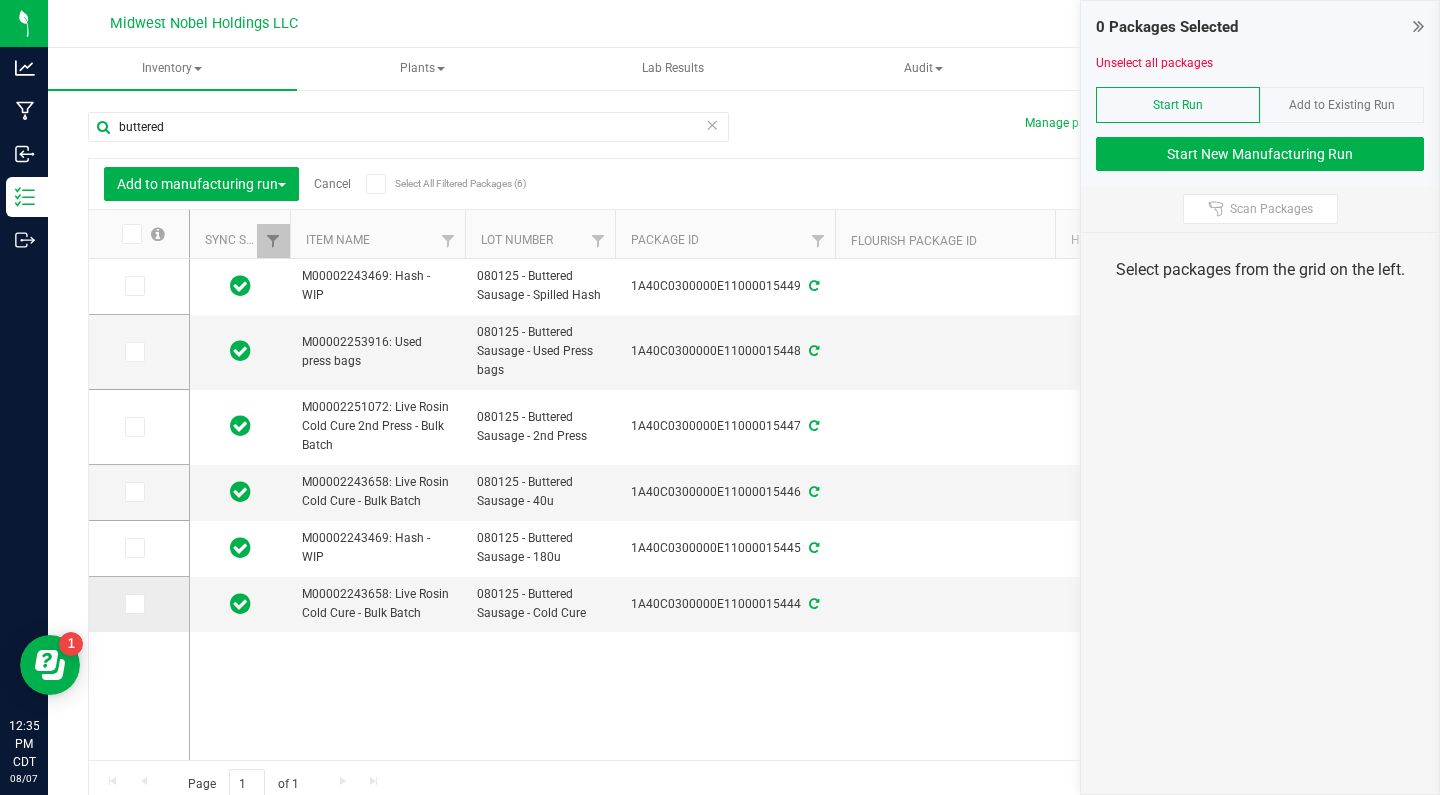click at bounding box center (135, 604) 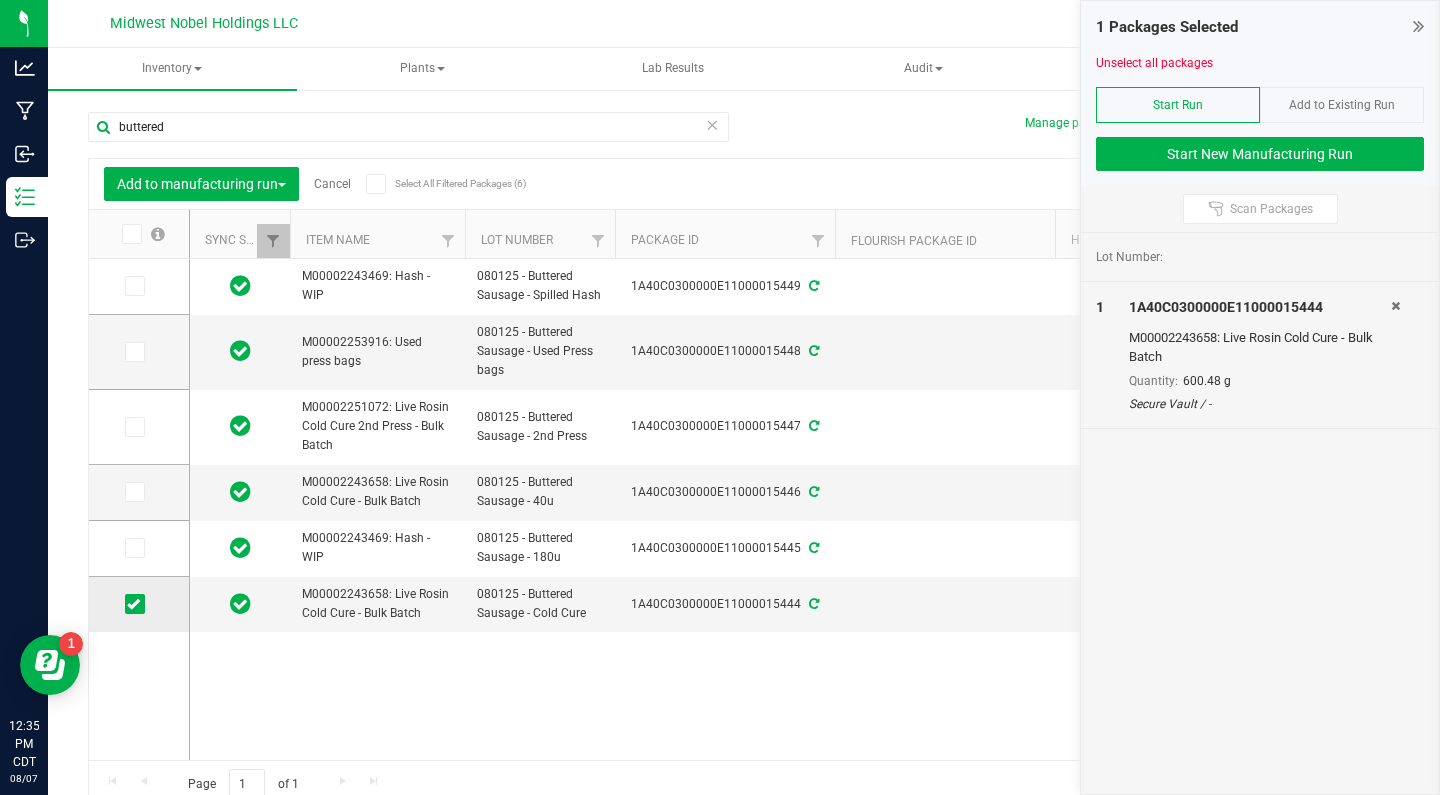 scroll, scrollTop: 0, scrollLeft: 0, axis: both 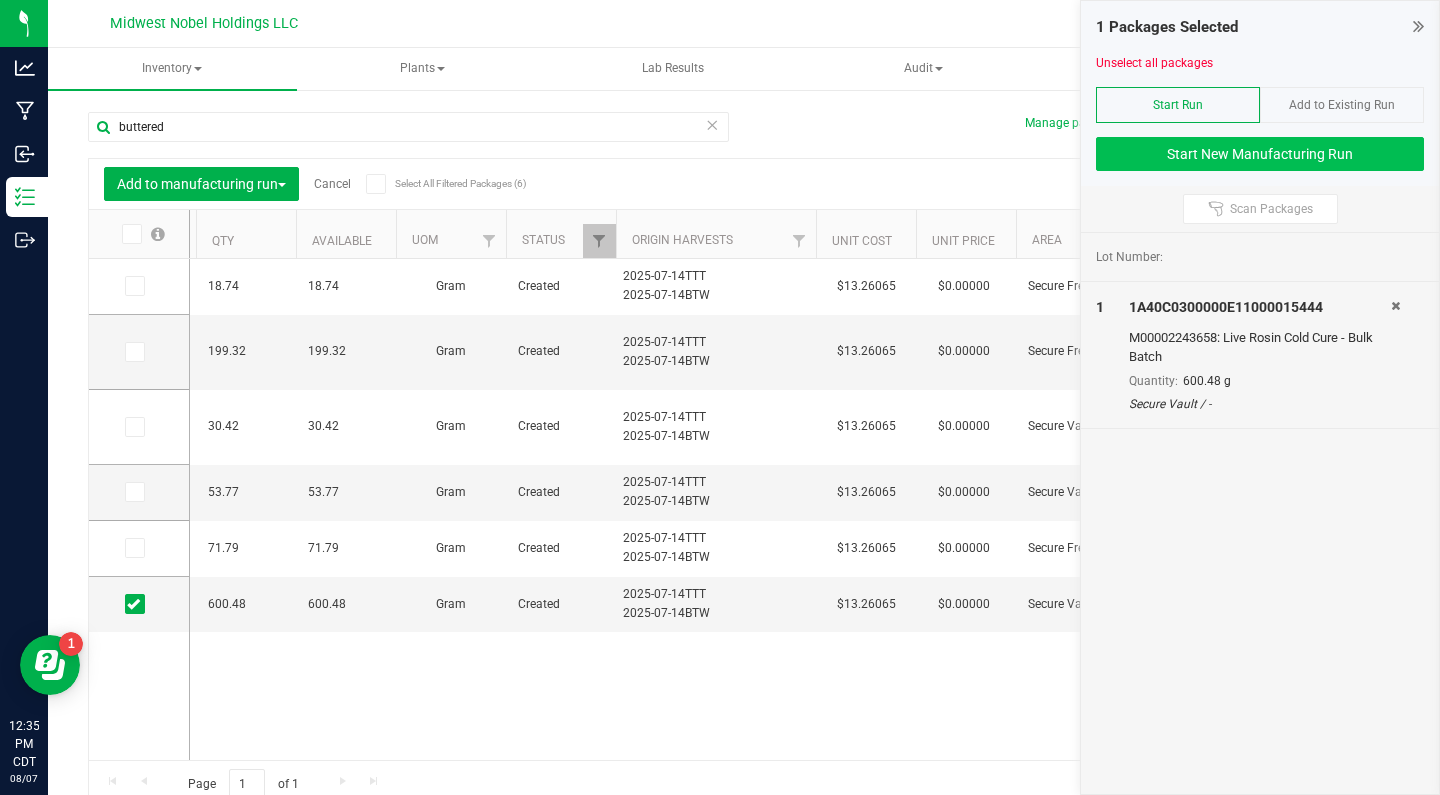 click on "Start New Manufacturing Run" at bounding box center [1260, 154] 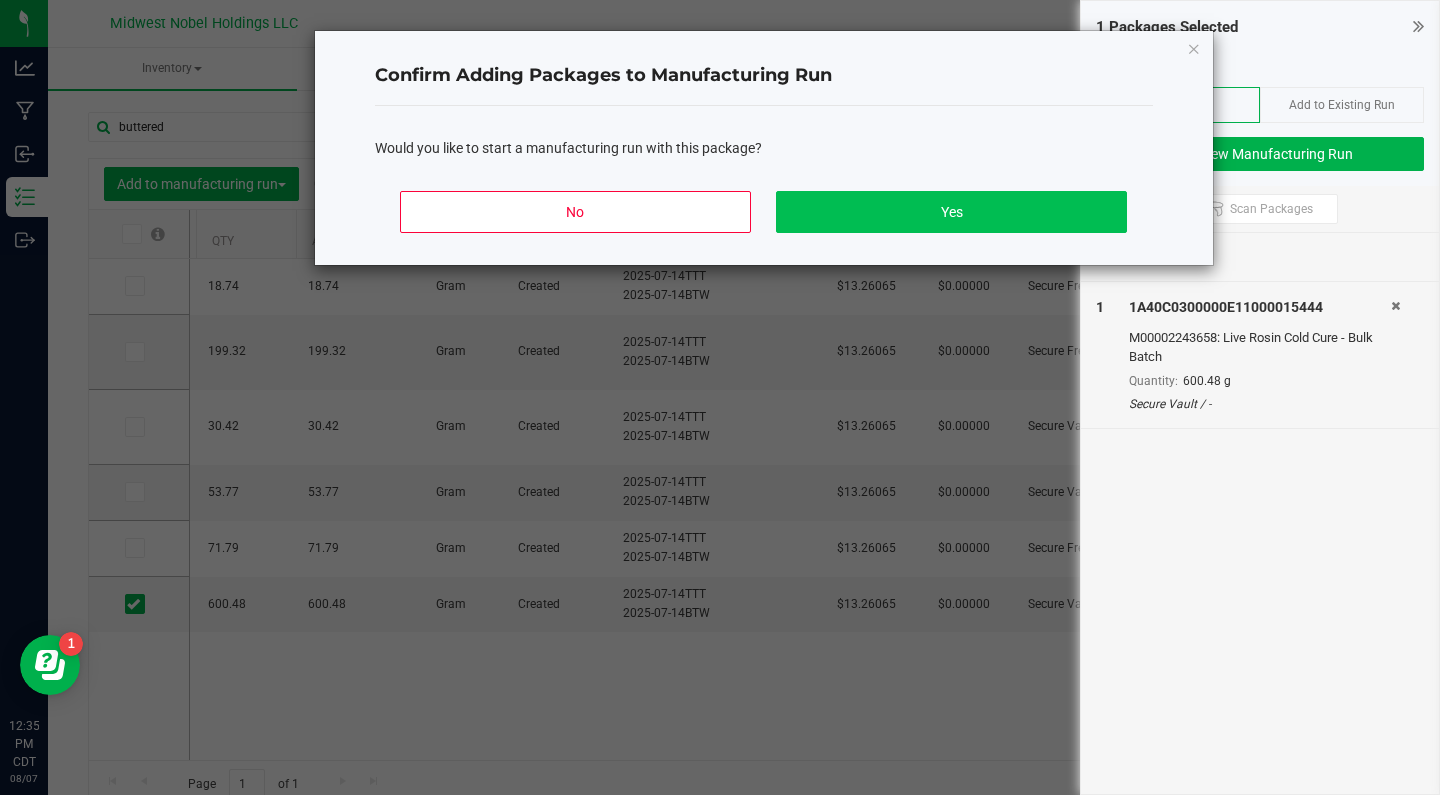 click on "Yes" 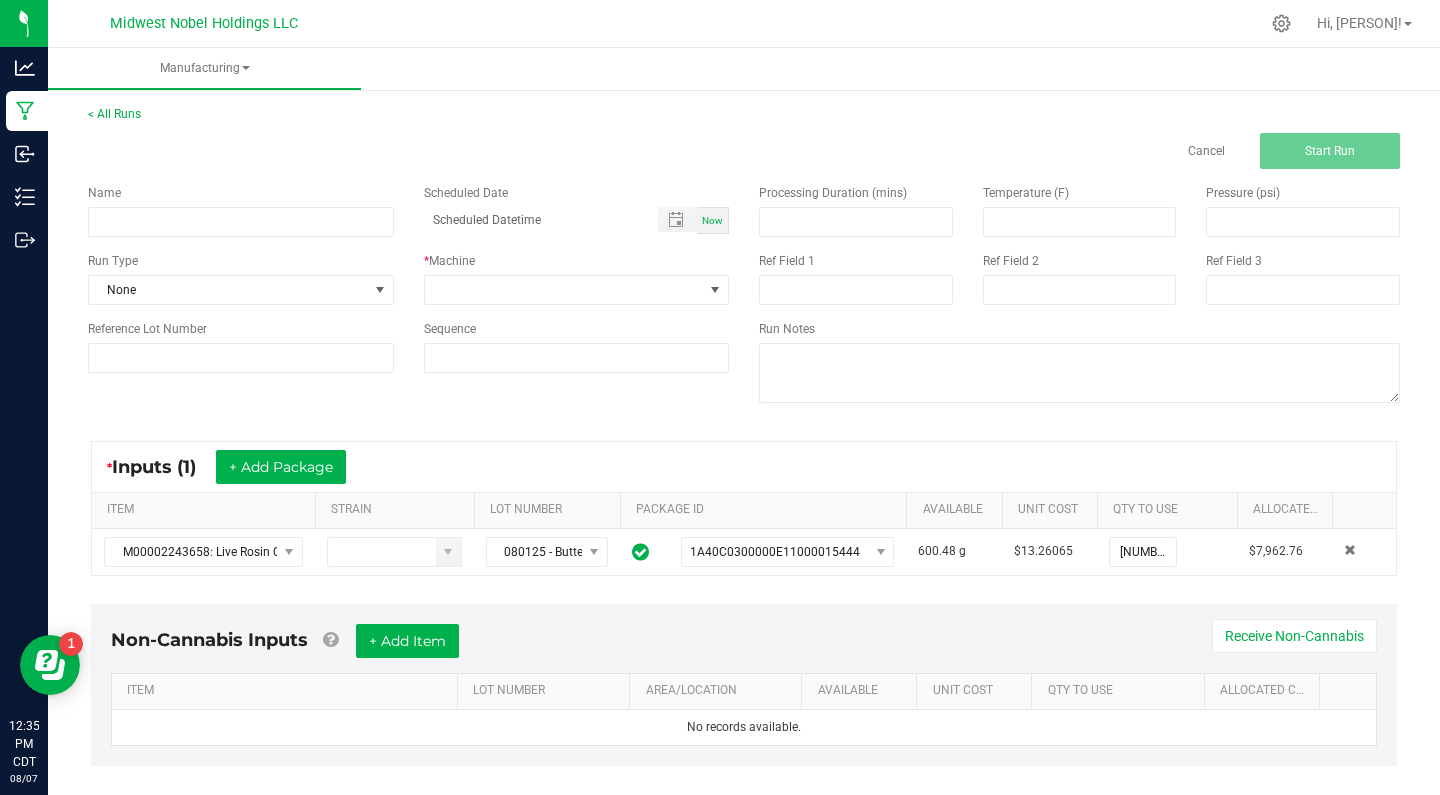 click on "Now" at bounding box center (712, 220) 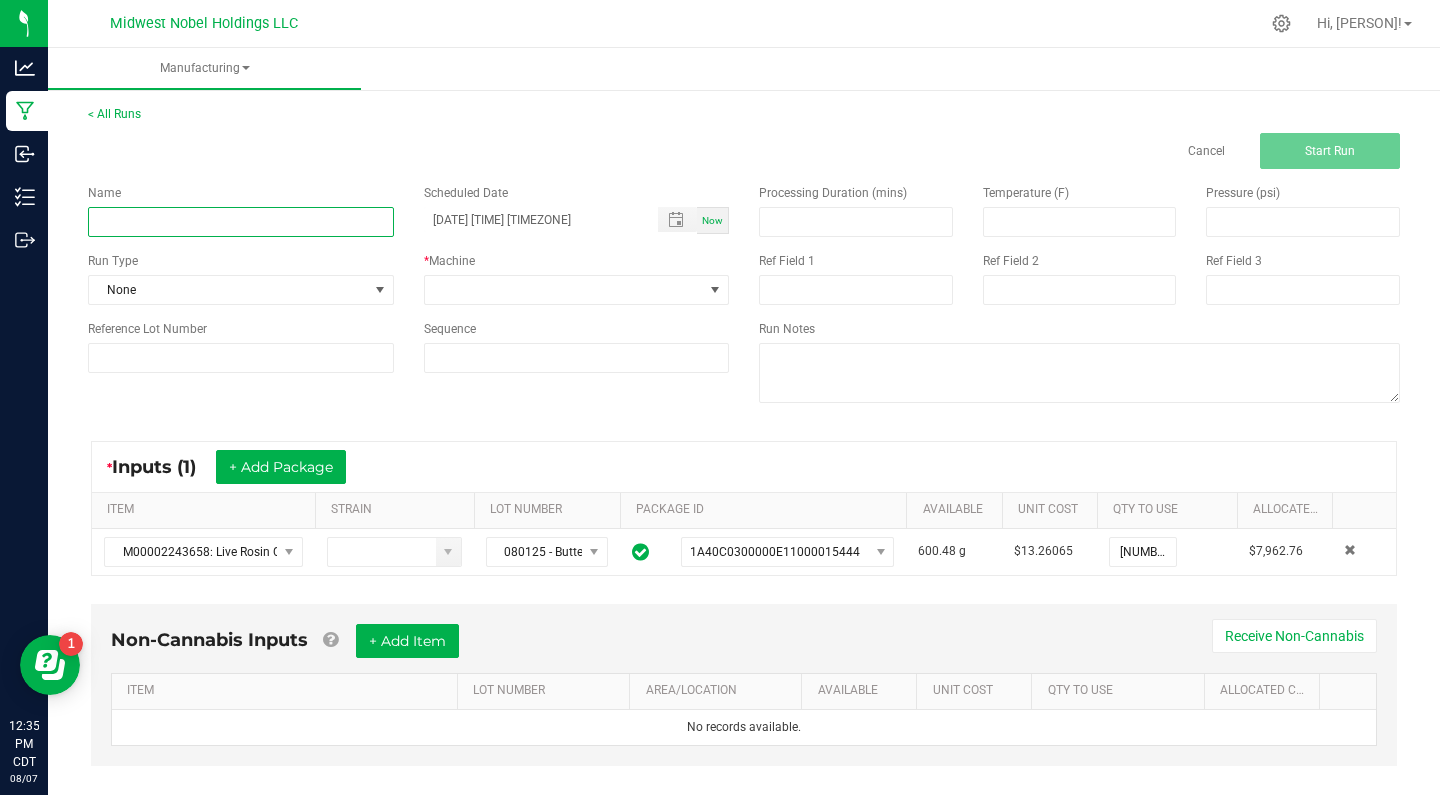 click at bounding box center [241, 222] 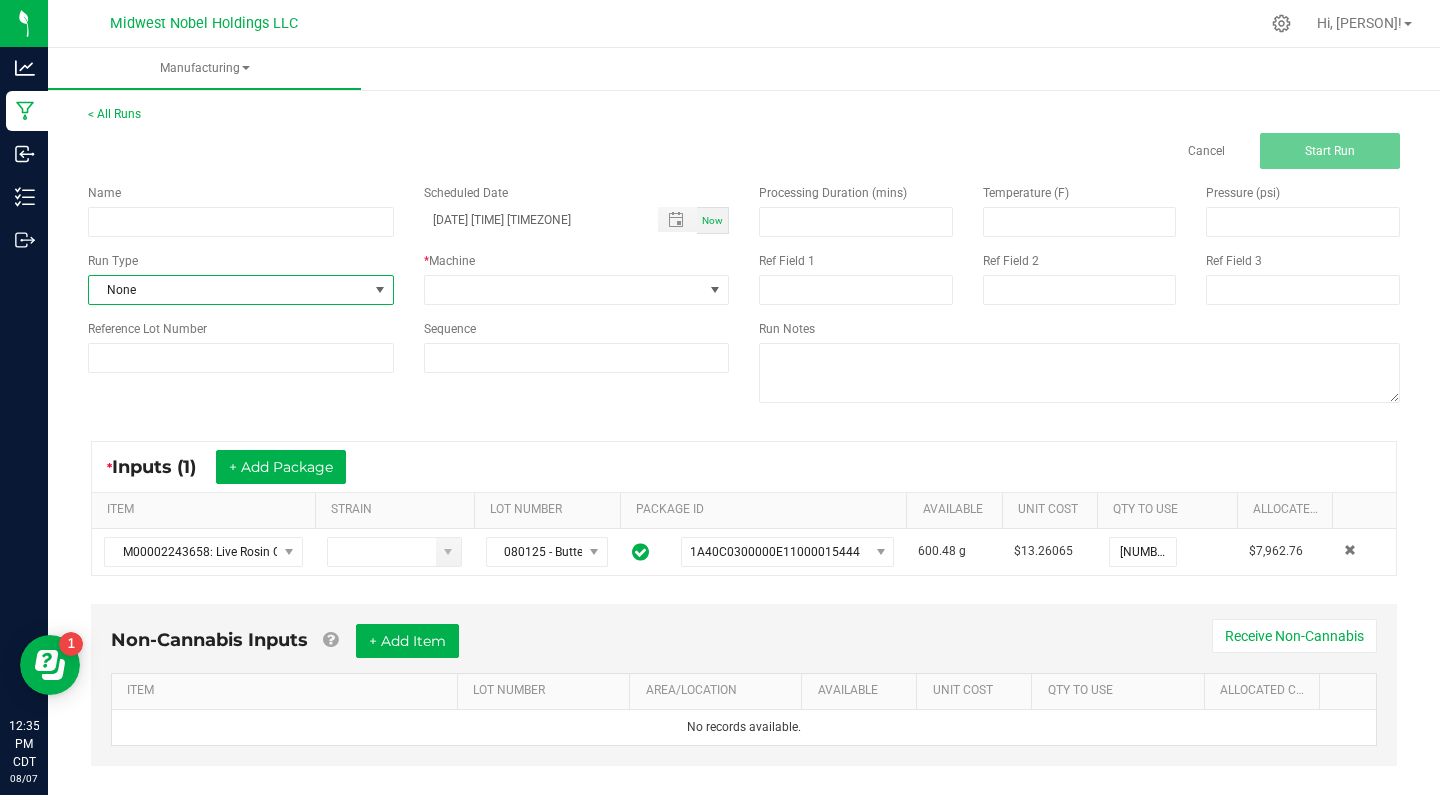 click on "None" at bounding box center (228, 290) 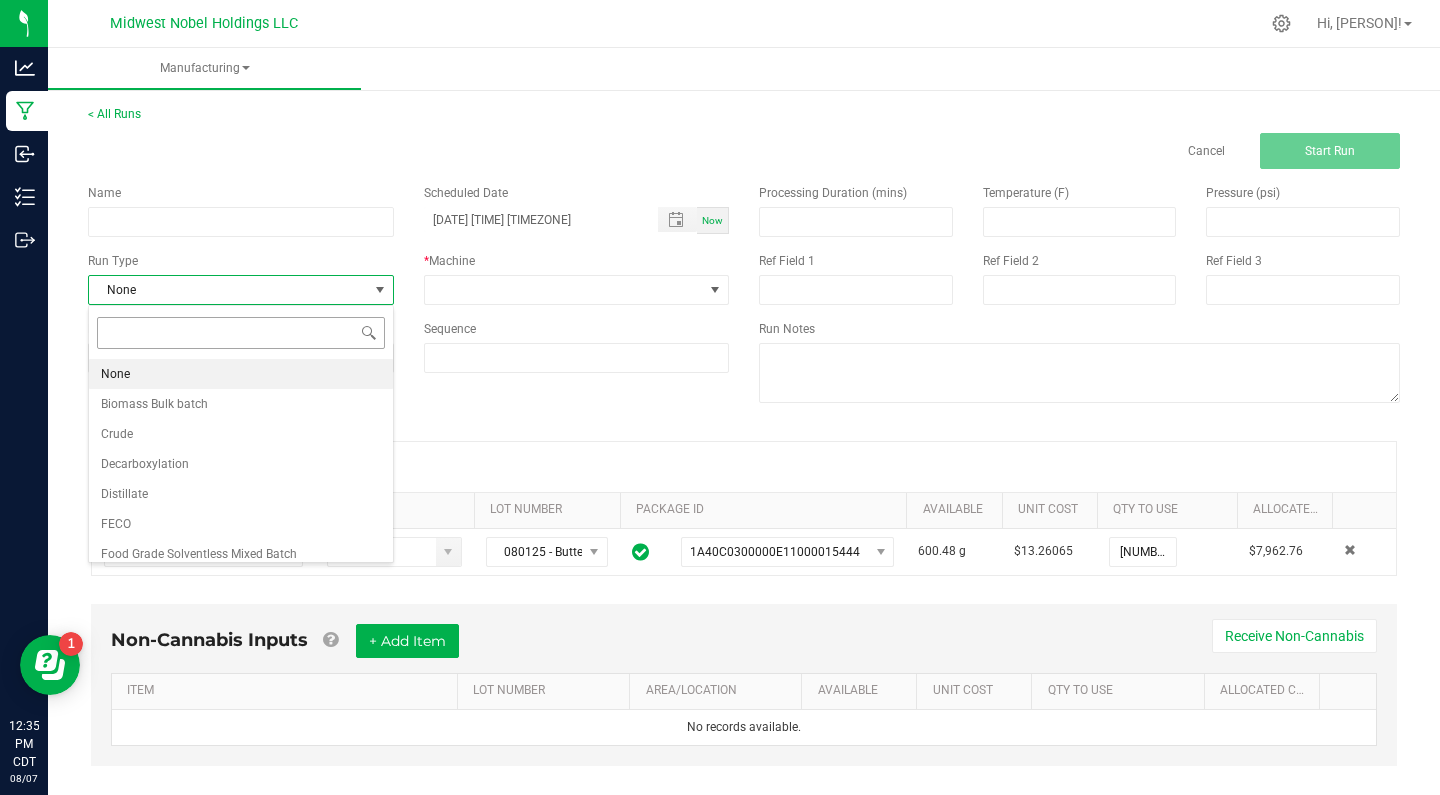 scroll, scrollTop: 99970, scrollLeft: 99694, axis: both 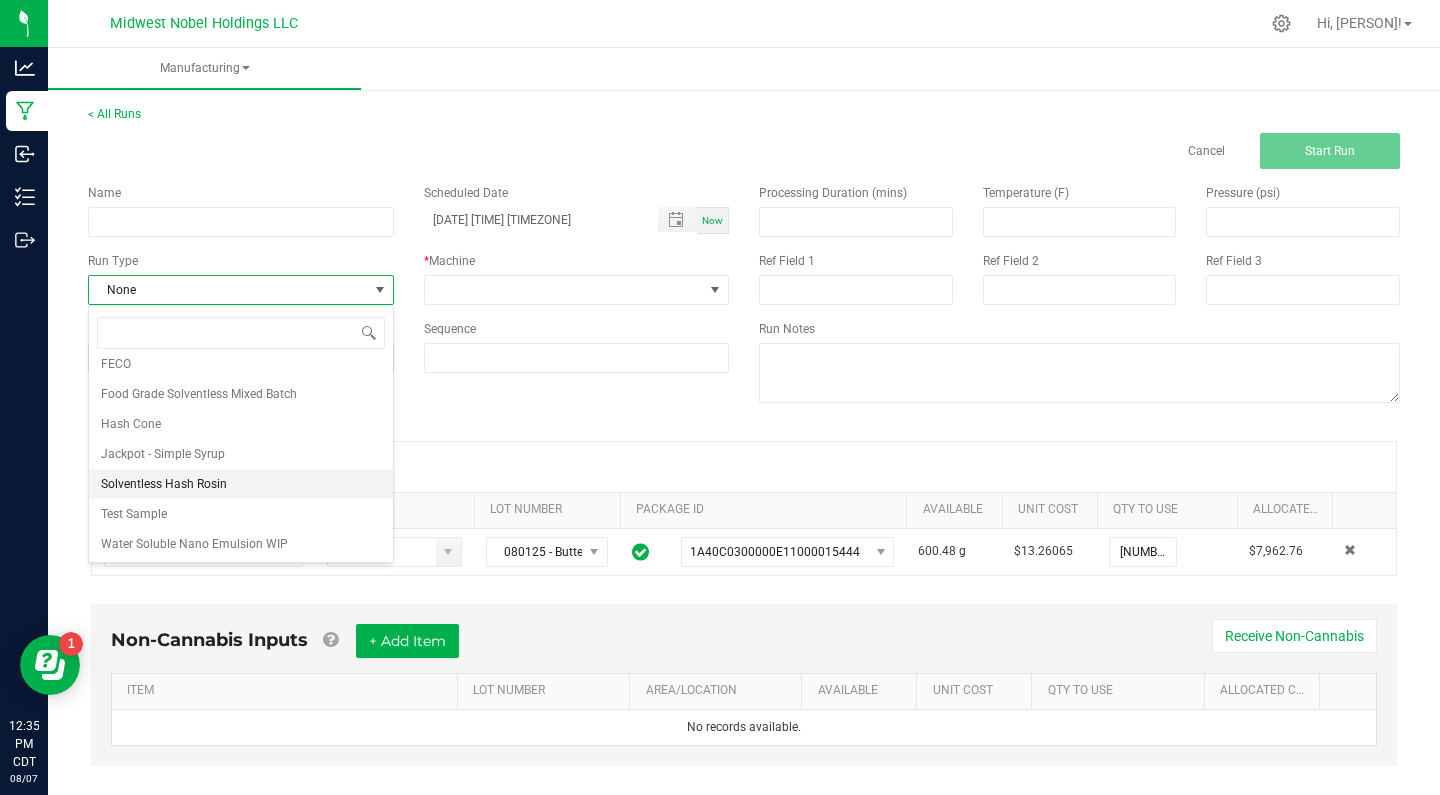 click on "Solventless Hash Rosin" at bounding box center [241, 484] 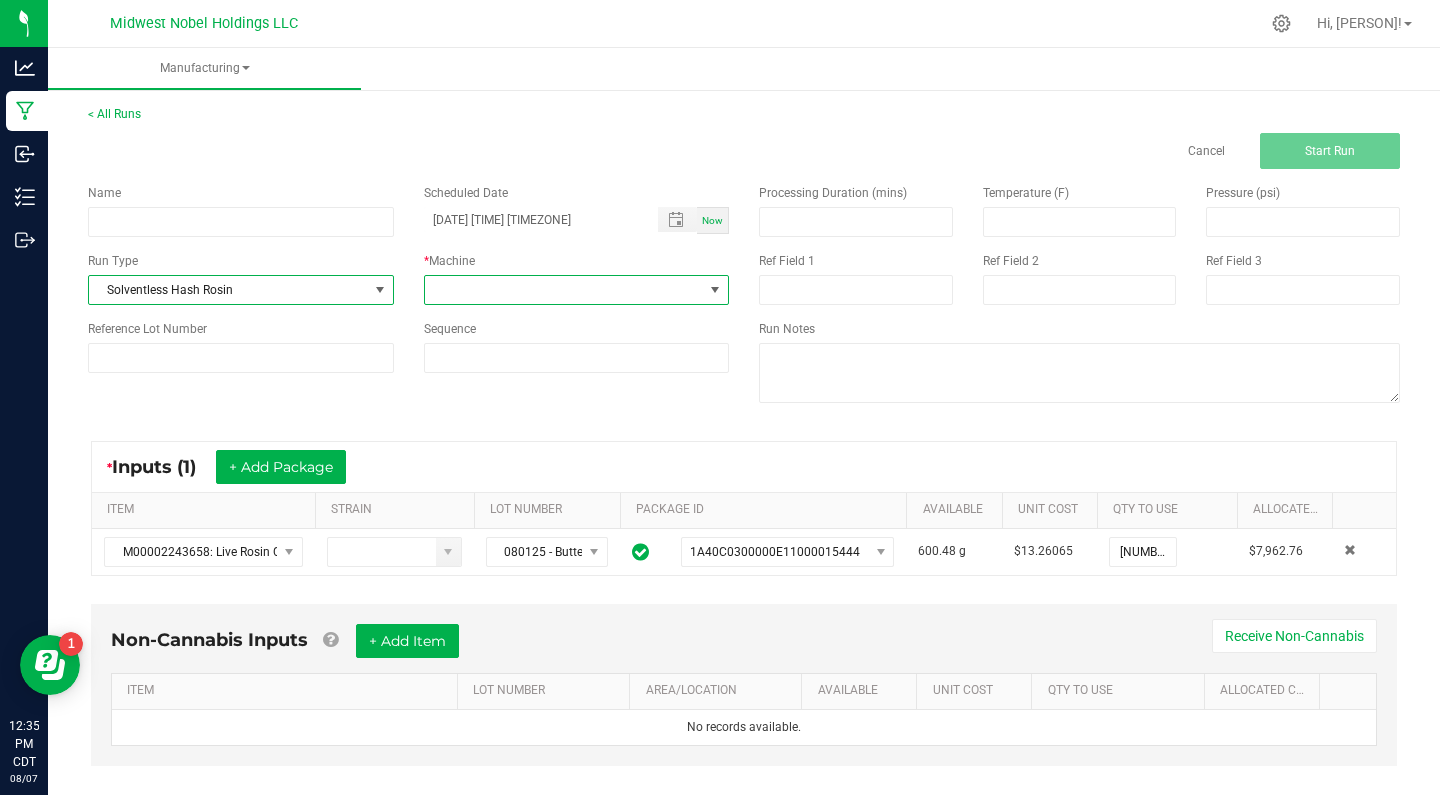 click at bounding box center (564, 290) 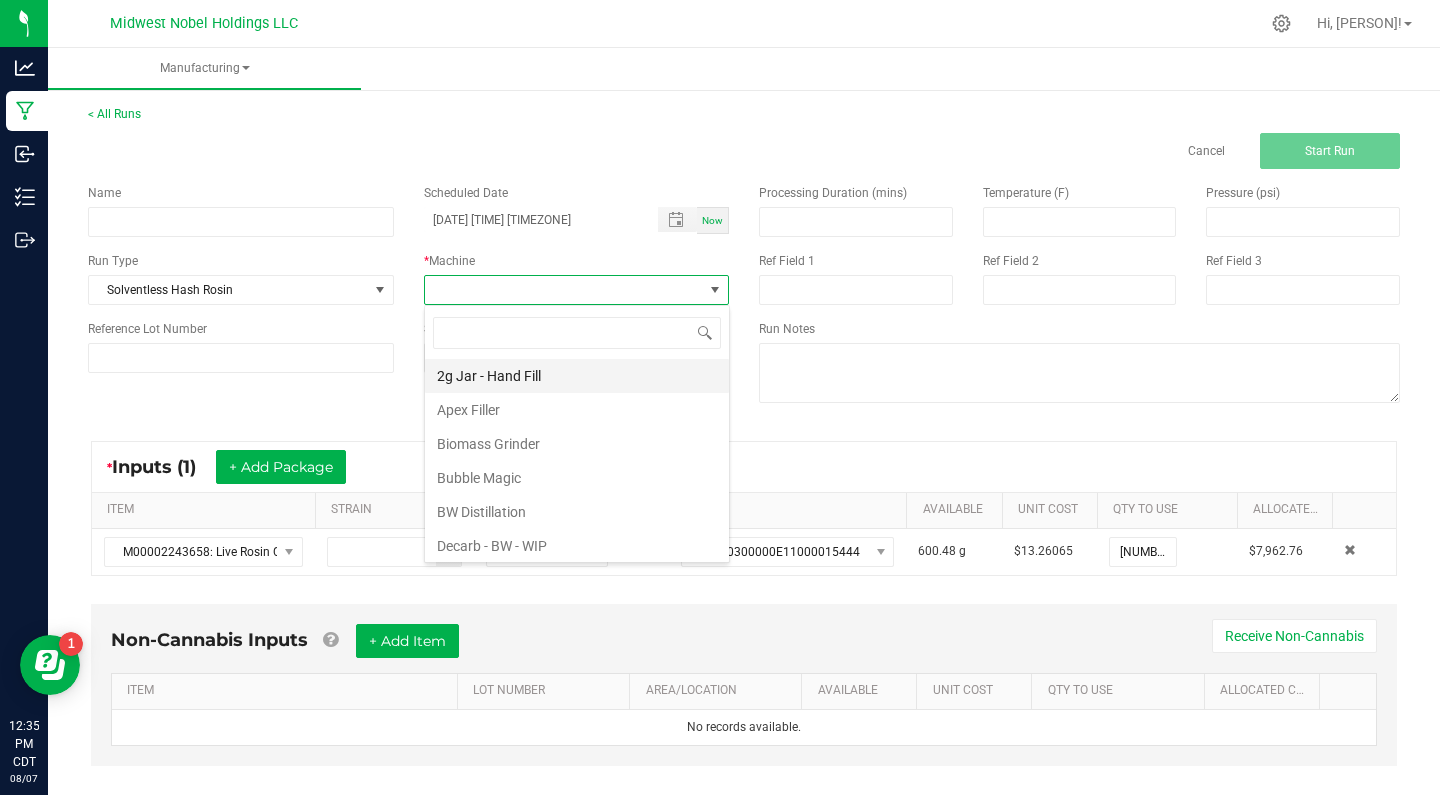 click on "2g Jar - Hand Fill" at bounding box center [577, 376] 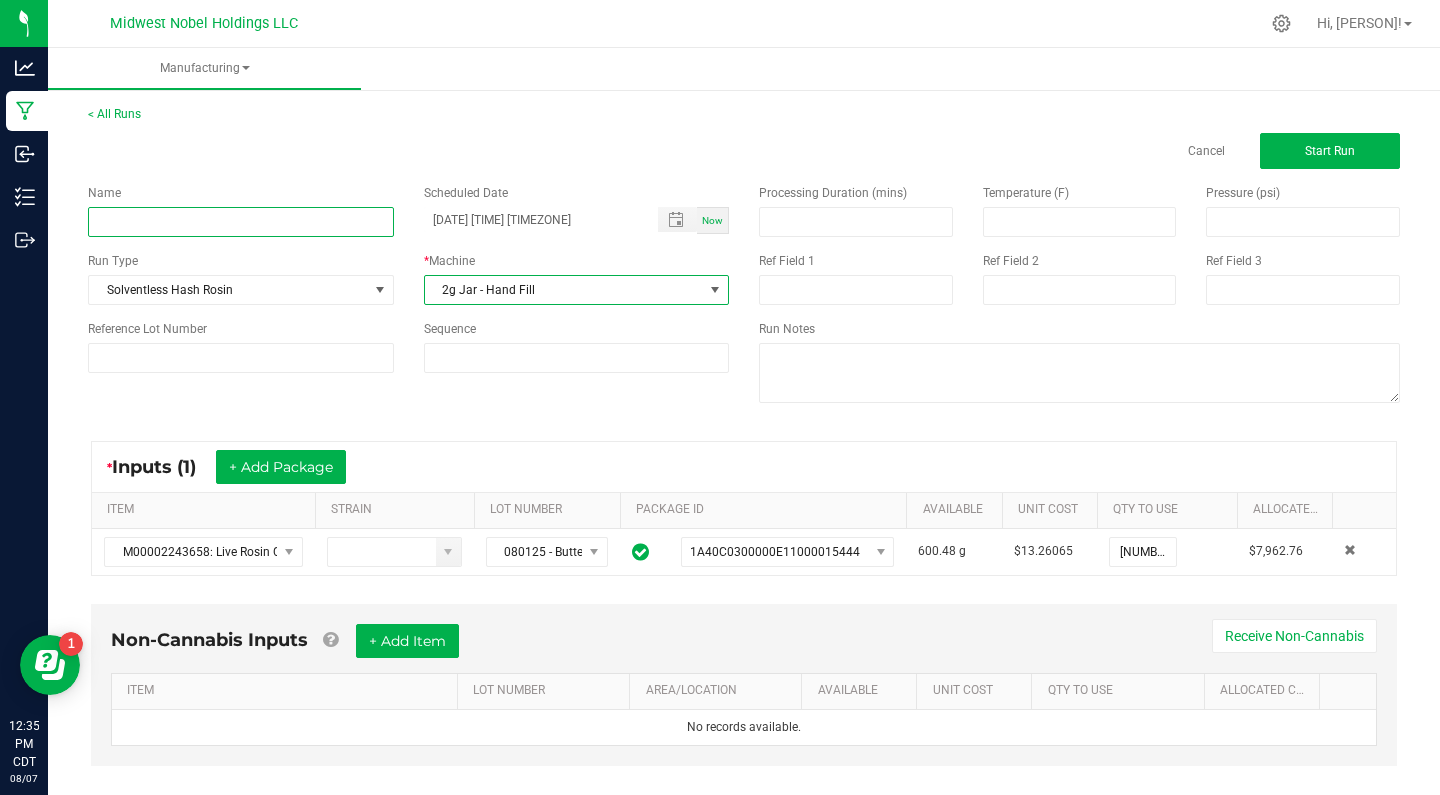 click at bounding box center (241, 222) 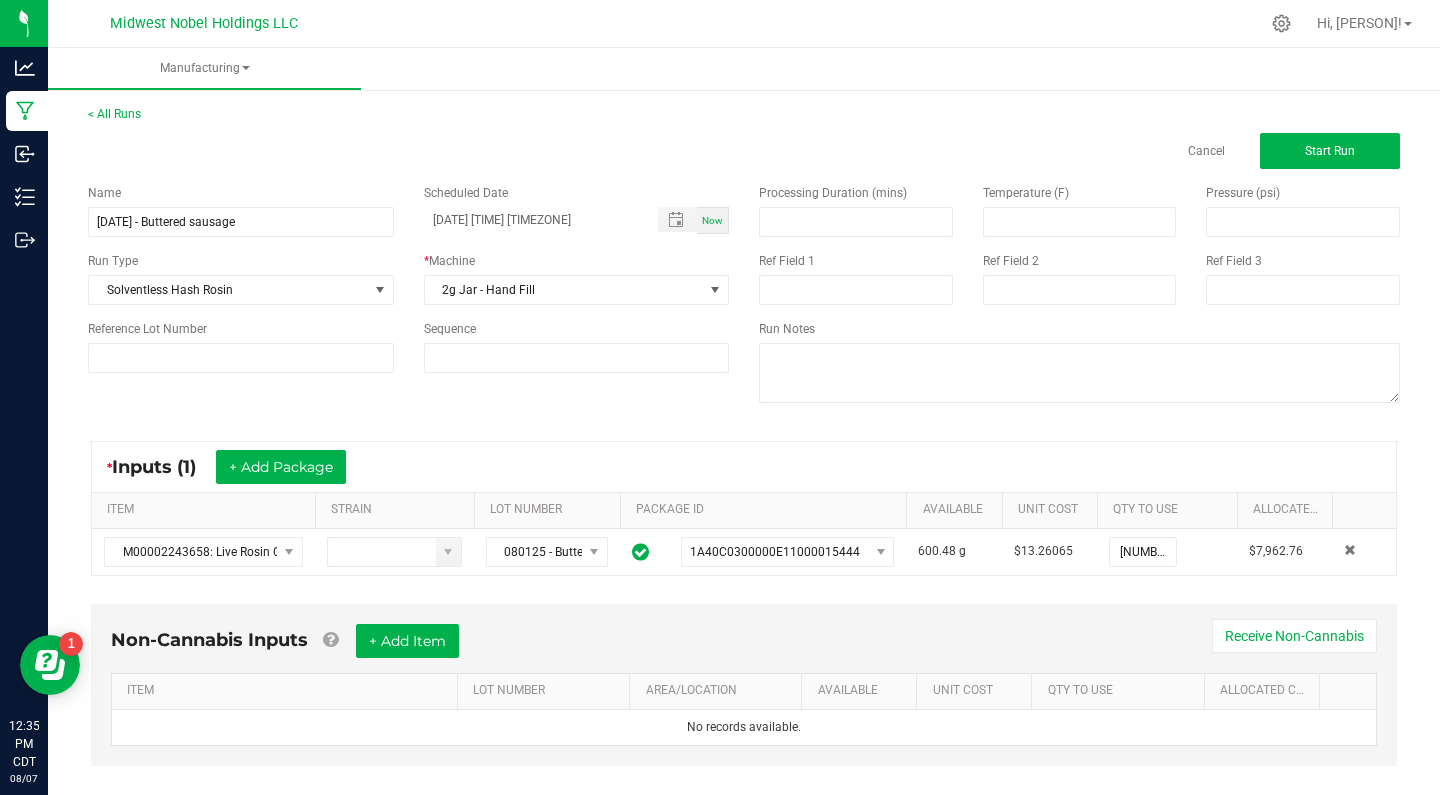 click on "Name  [DATE] - Buttered sausage  Scheduled Date  [DATE] [TIME] [TIMEZONE] Now  Run Type  Solventless Hash Rosin  *   Machine  2g Jar - Hand Fill  Reference Lot Number   Sequence" at bounding box center [408, 278] 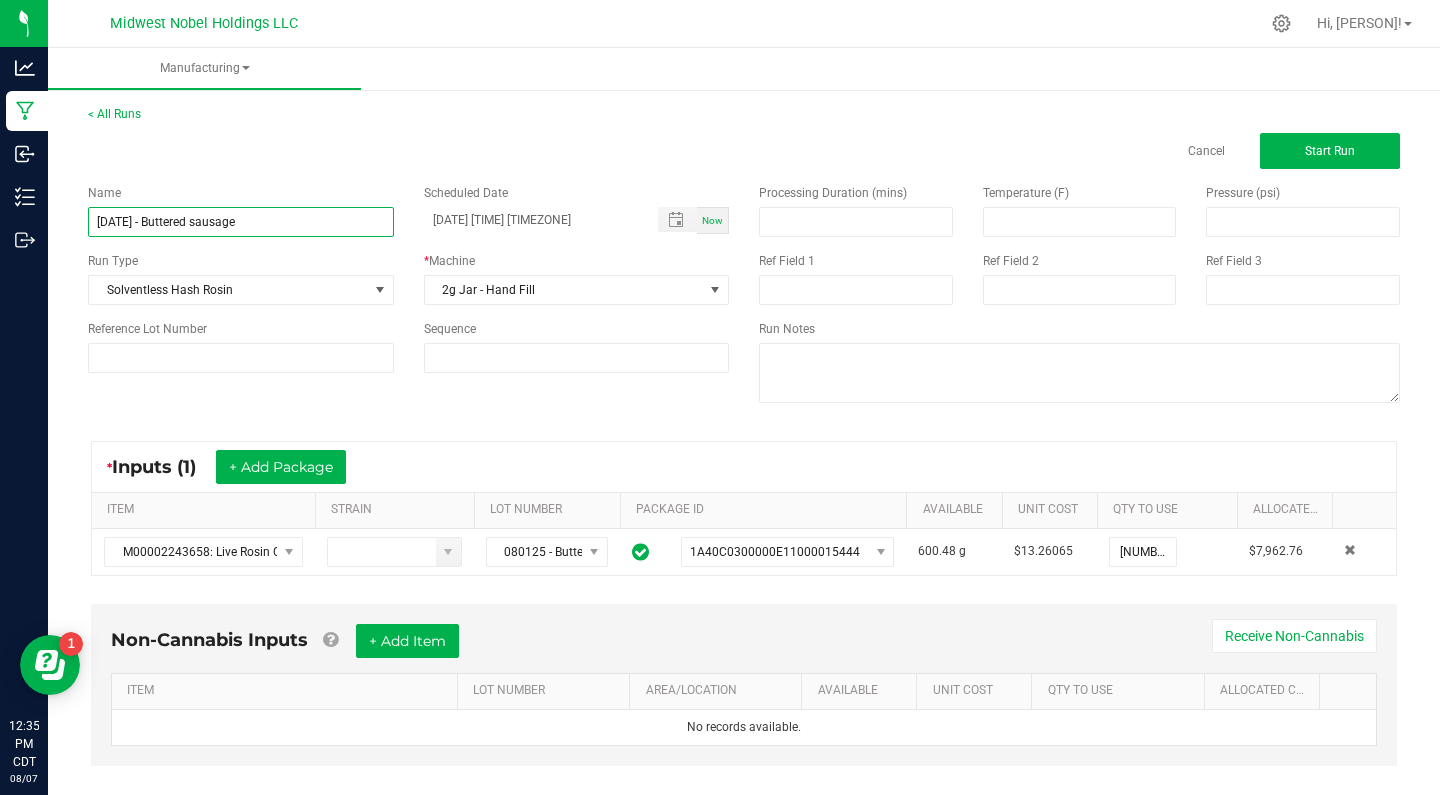 click on "[DATE] - Buttered sausage" at bounding box center [241, 222] 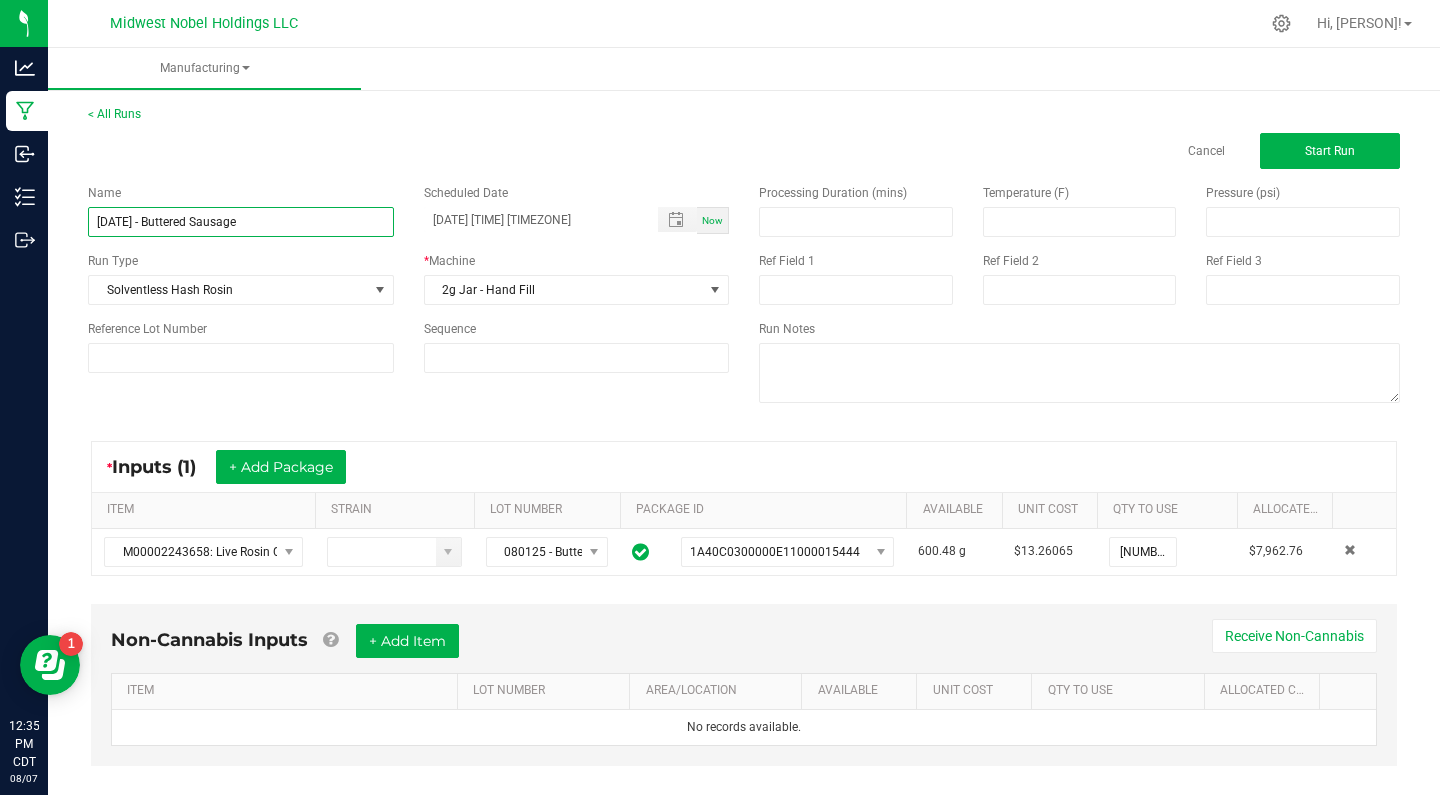 click on "[DATE] - Buttered Sausage" at bounding box center (241, 222) 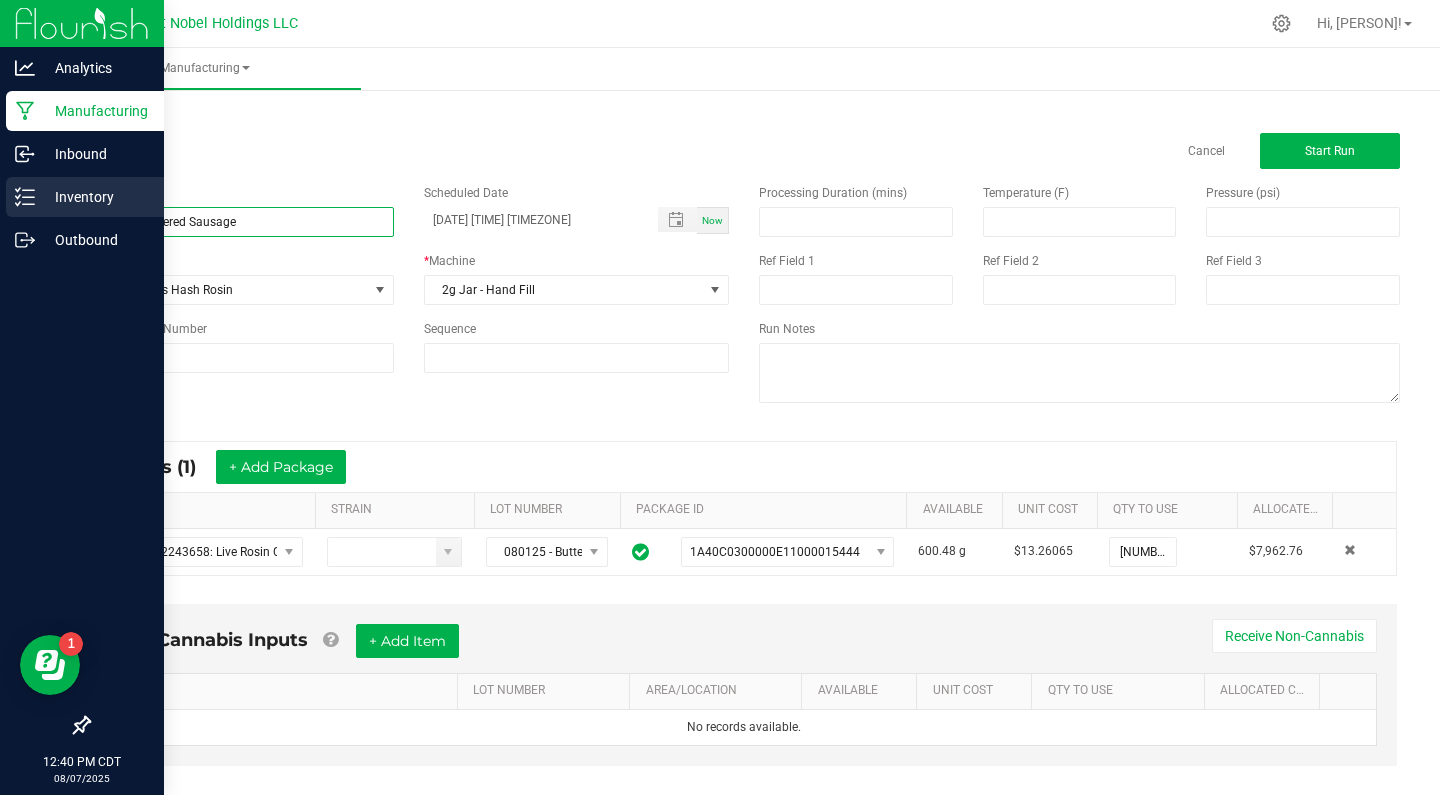 type on "[DATE] - Buttered Sausage" 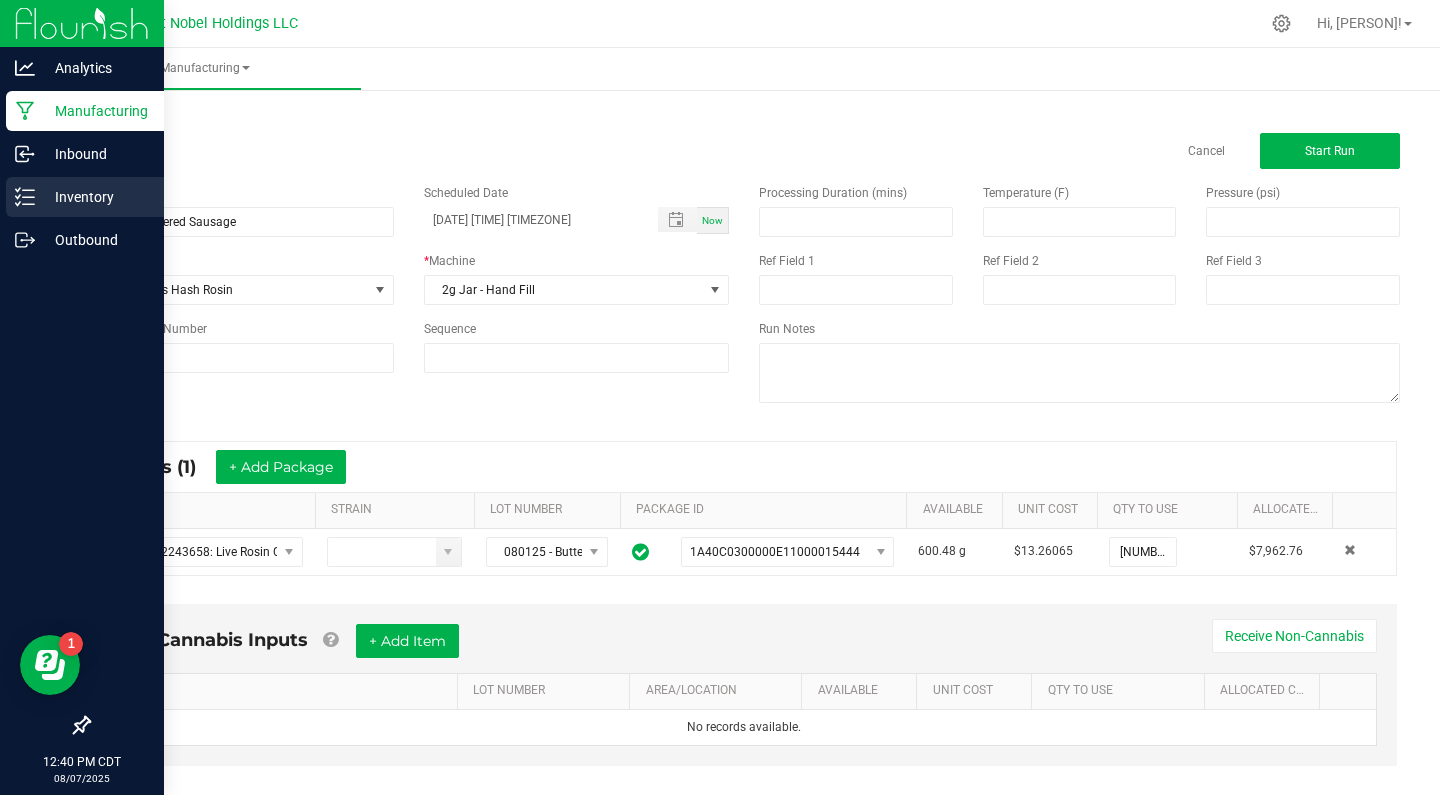 click on "Inventory" at bounding box center (95, 197) 